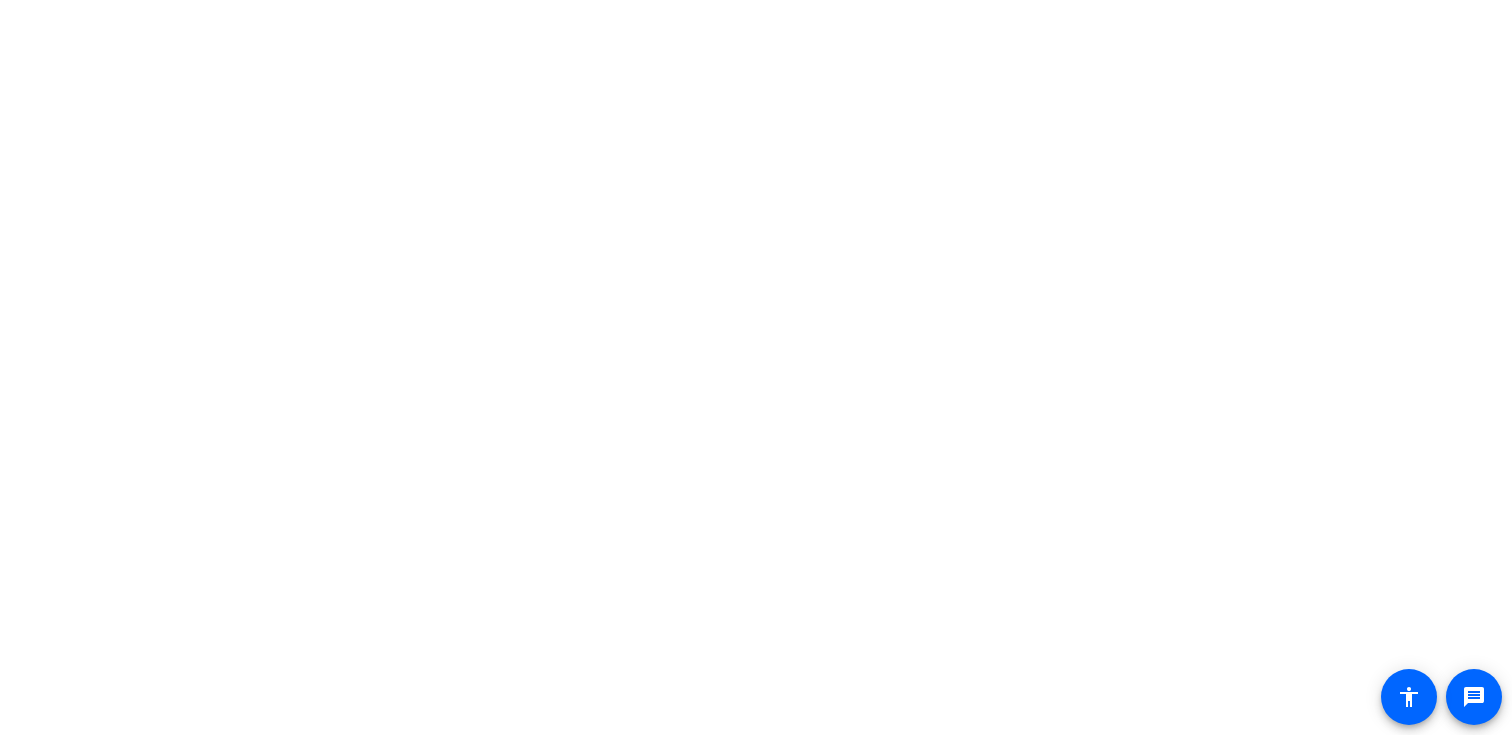 scroll, scrollTop: 0, scrollLeft: 0, axis: both 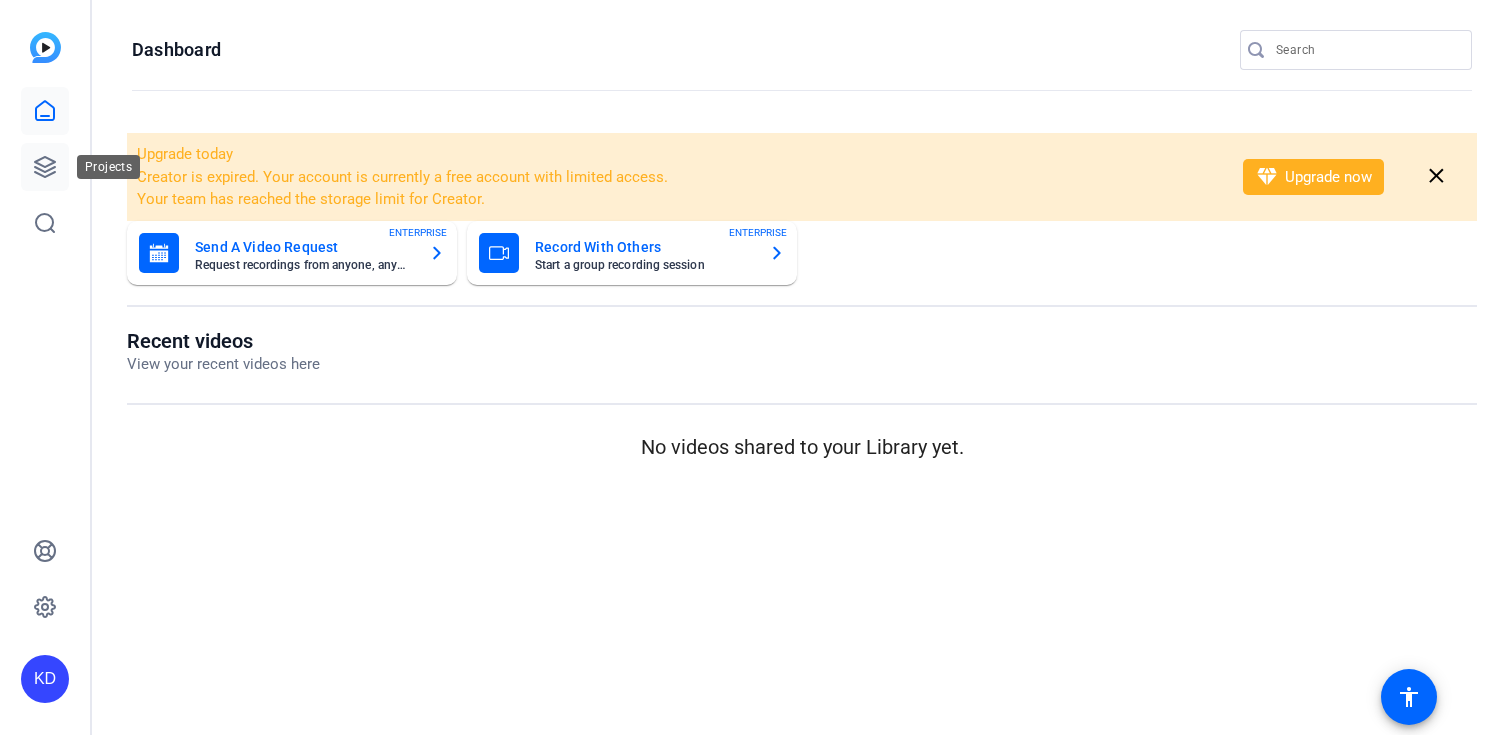 click 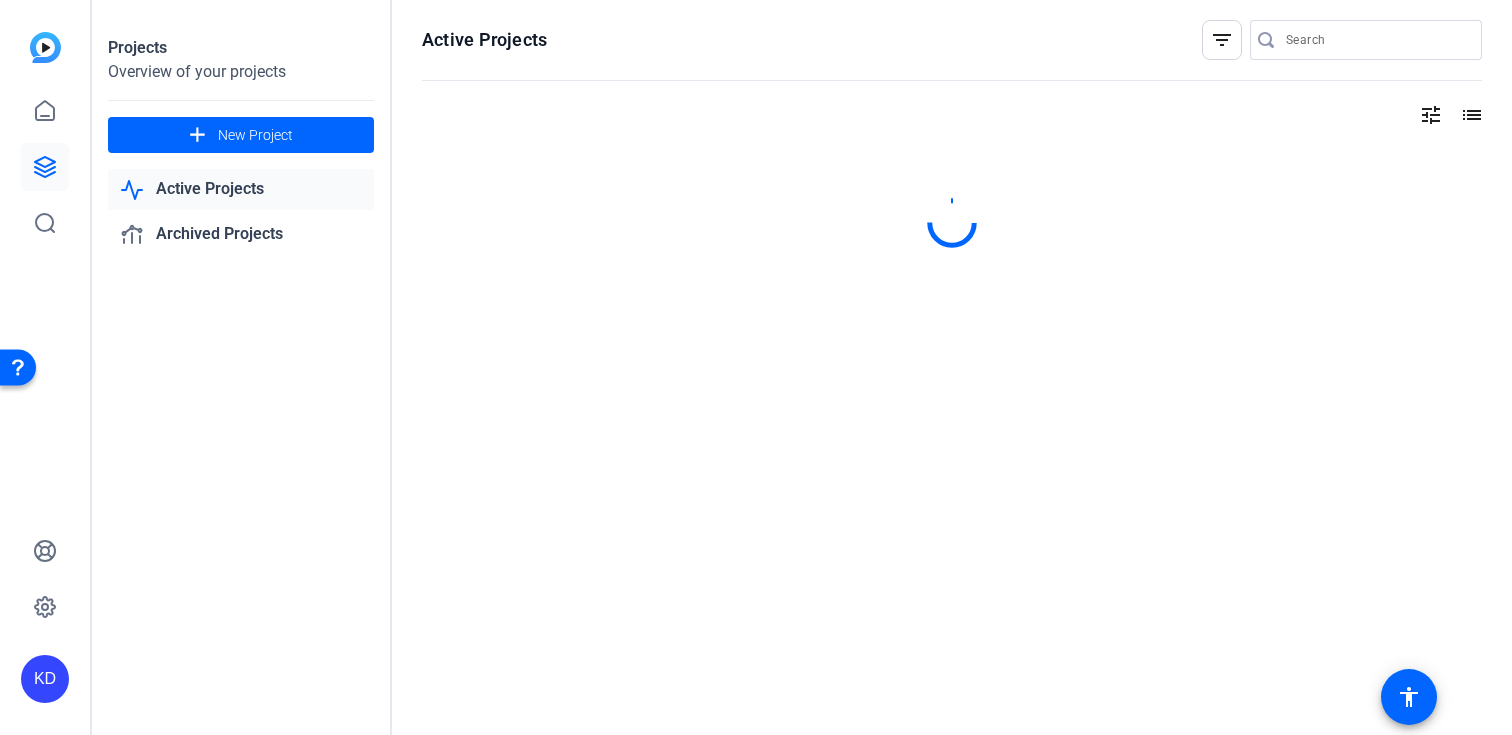 click at bounding box center (1376, 40) 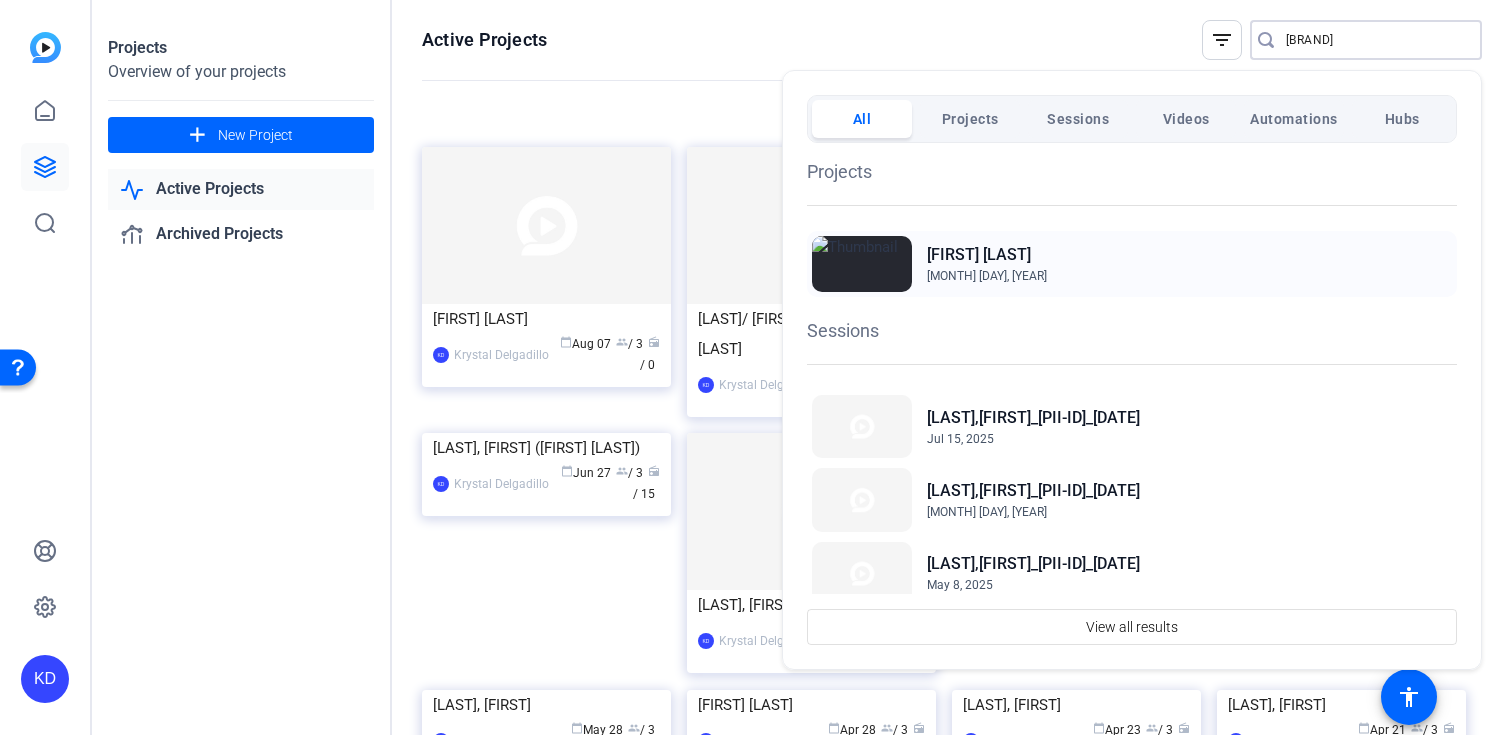 type on "[BRAND]" 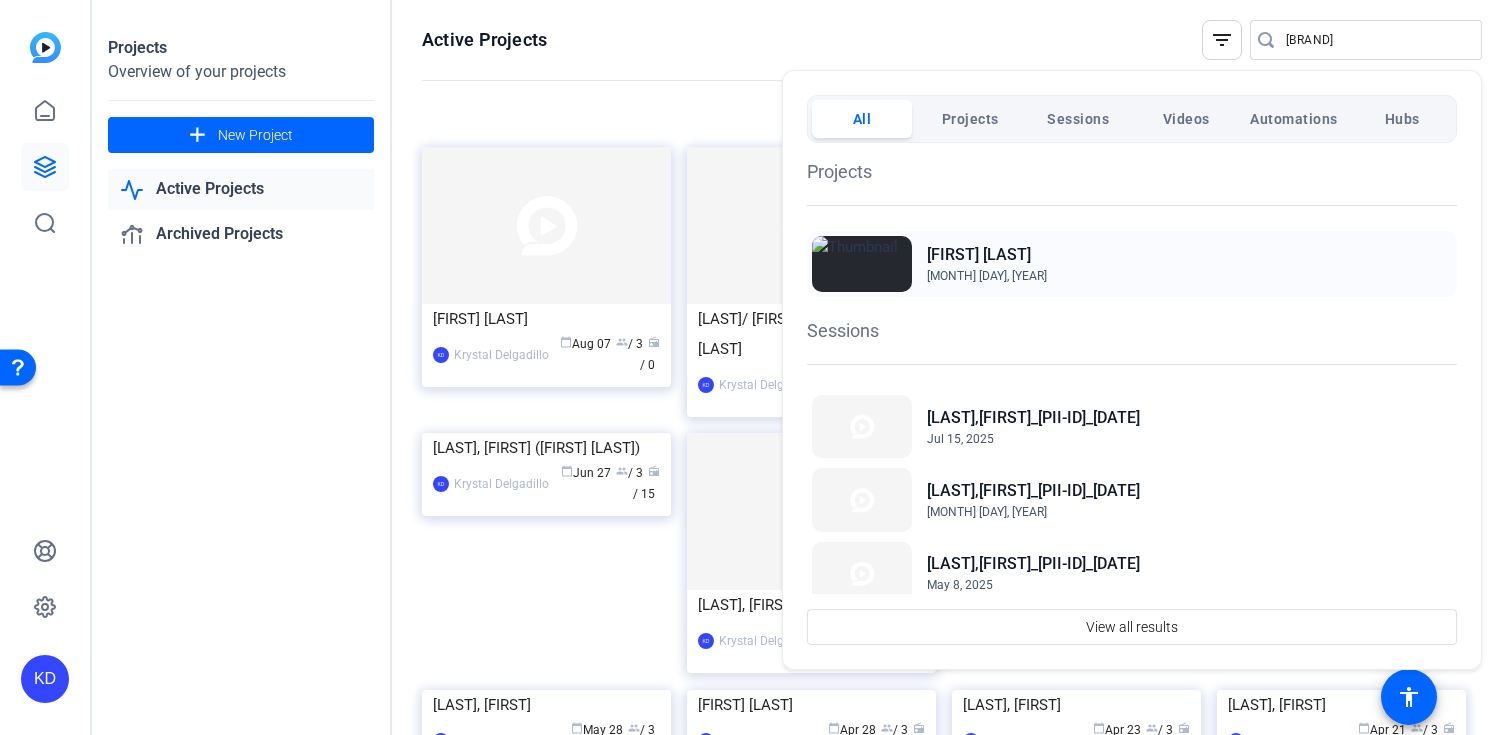 click on "[MONTH] [DAY], [YEAR]" at bounding box center [987, 276] 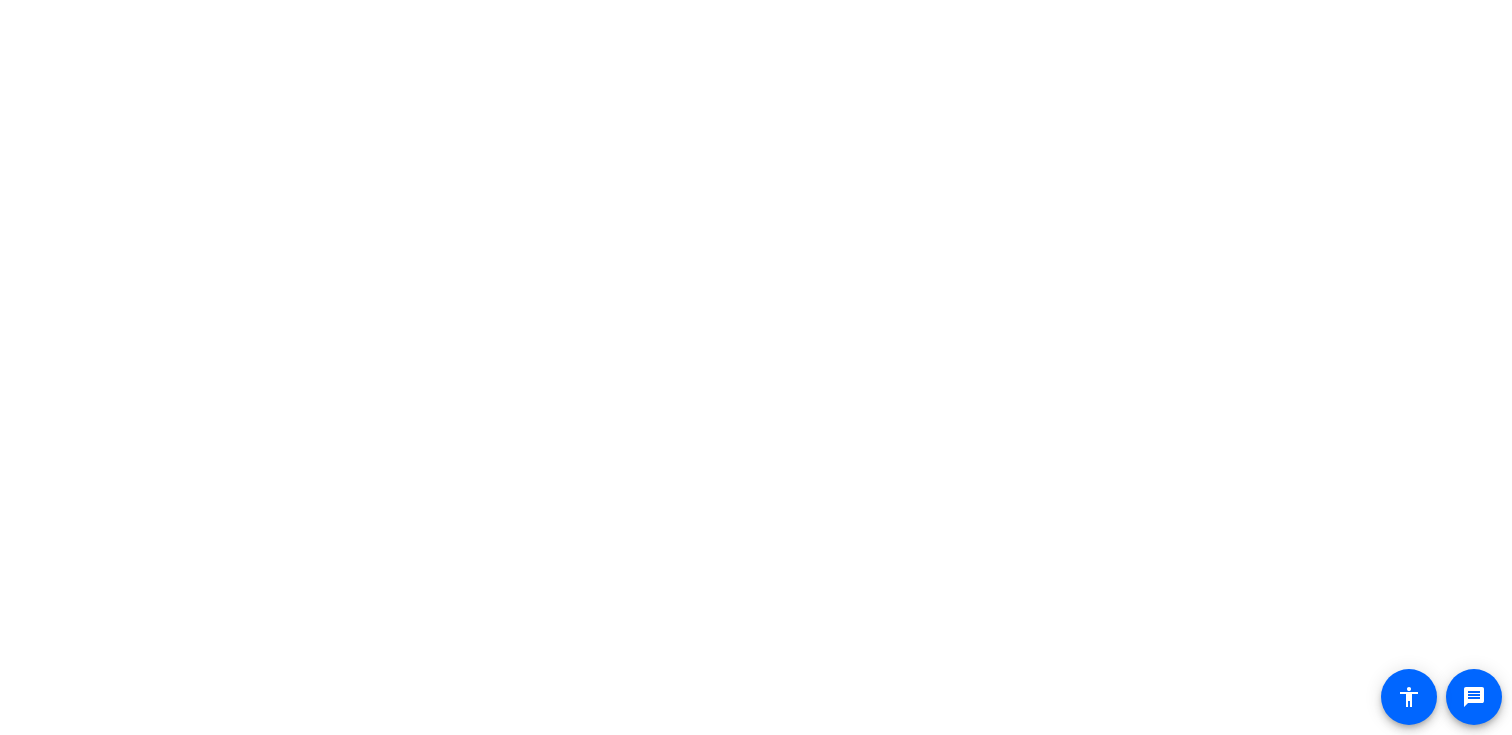 scroll, scrollTop: 0, scrollLeft: 0, axis: both 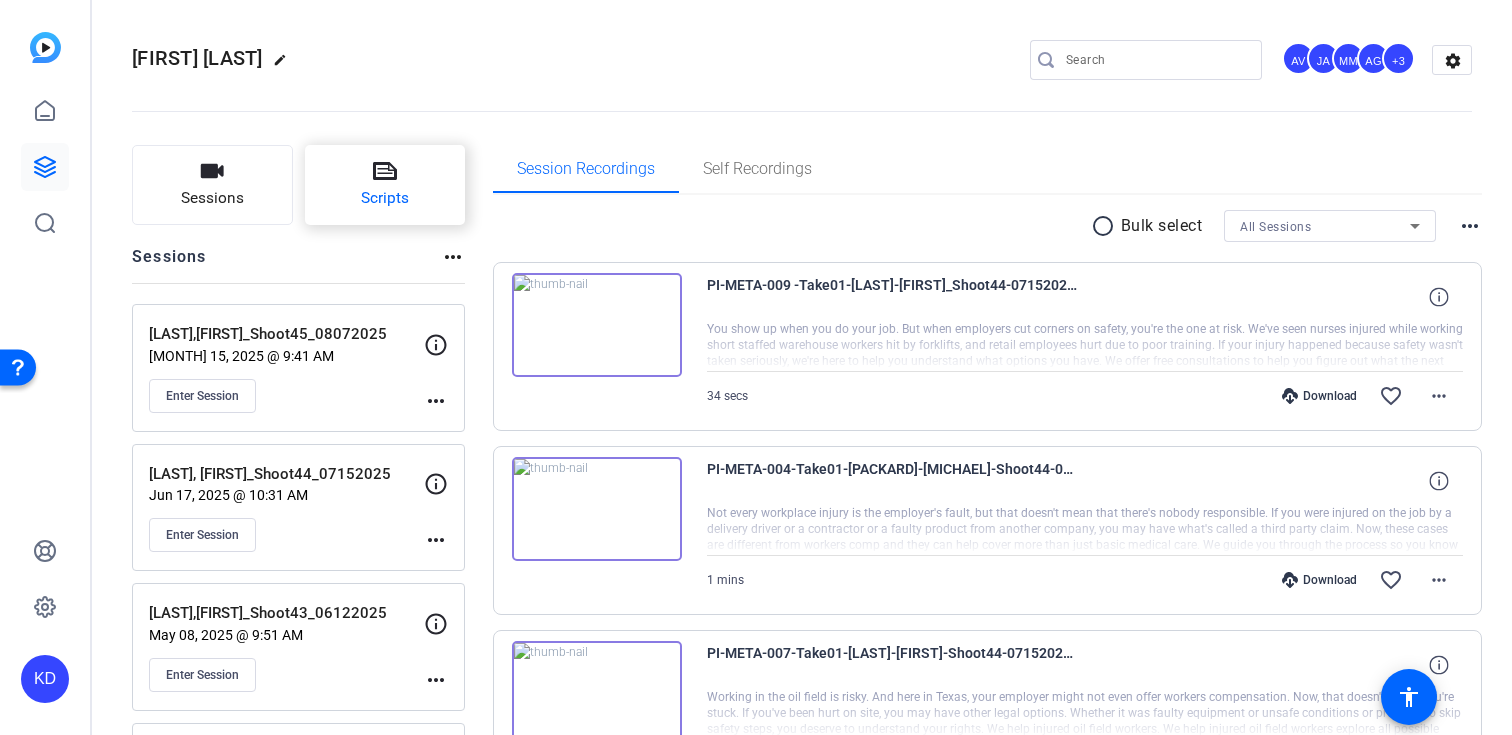 click on "Scripts" 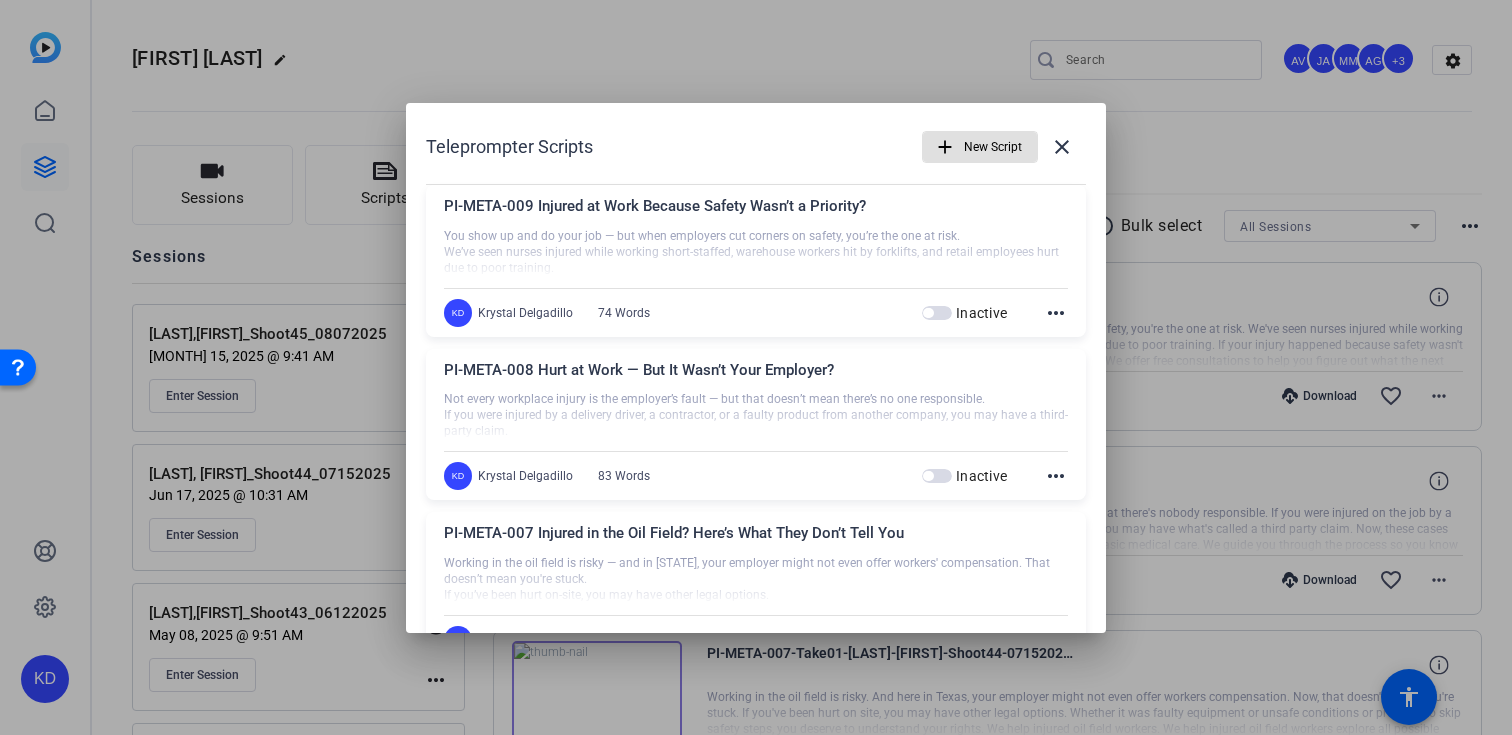 click on "New Script" at bounding box center (993, 147) 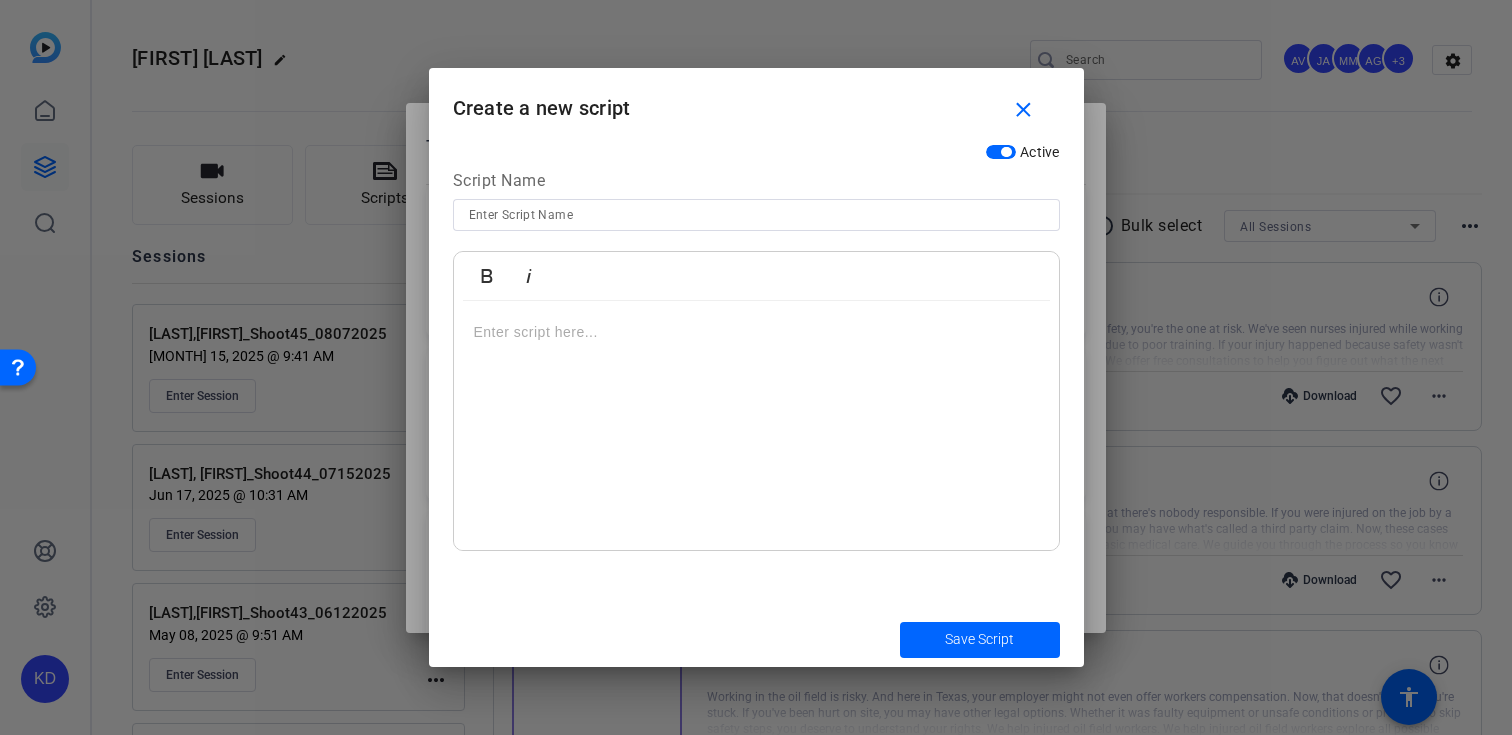 click at bounding box center [756, 426] 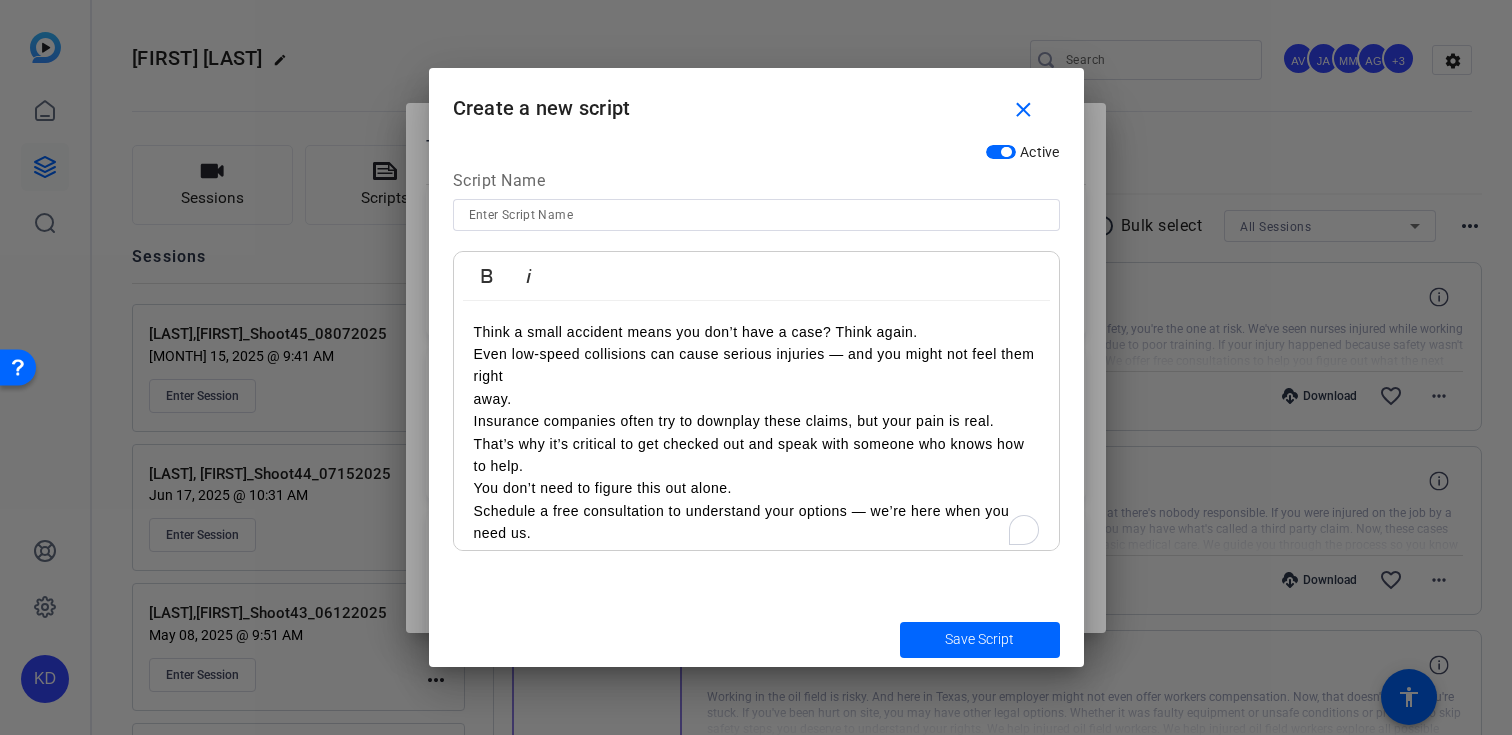 scroll, scrollTop: 7685, scrollLeft: 3, axis: both 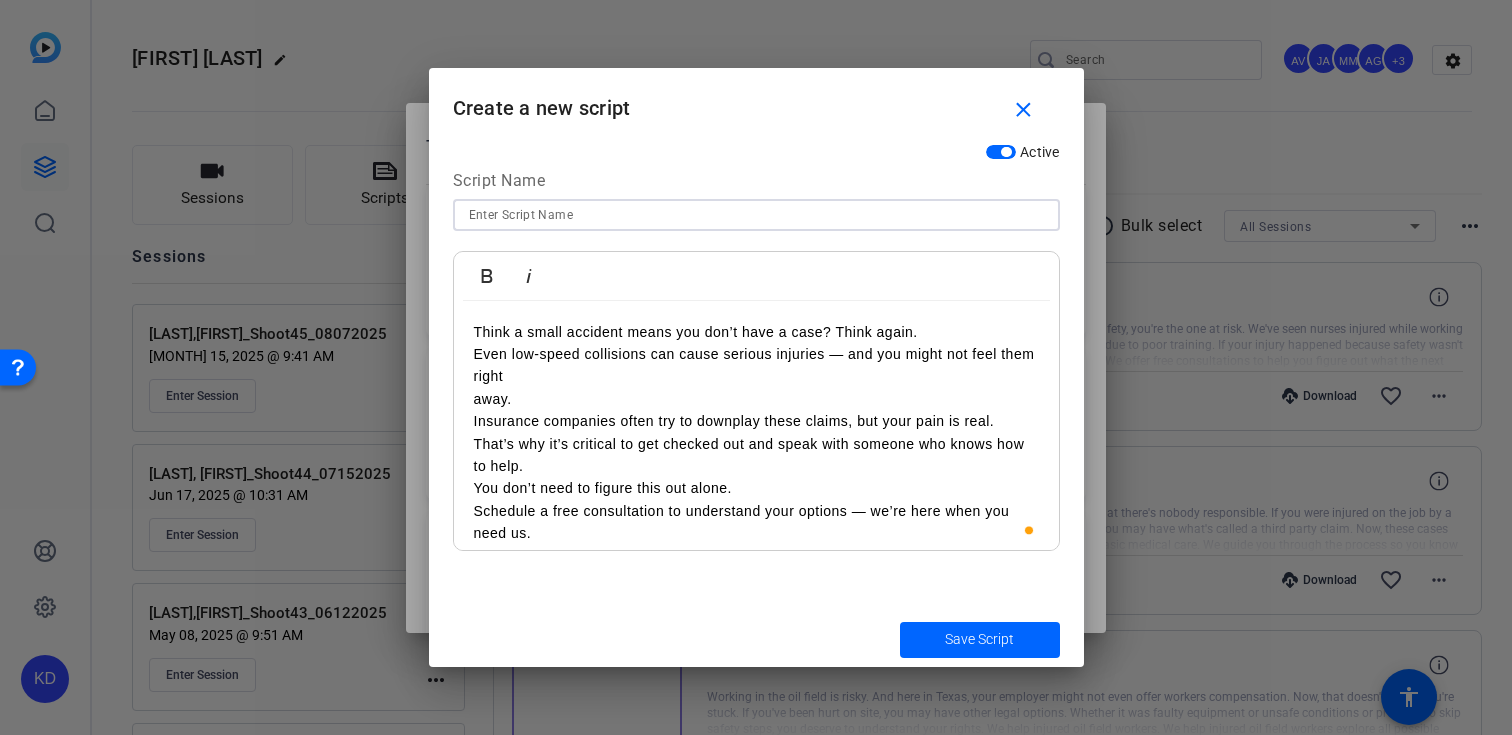 click at bounding box center (756, 215) 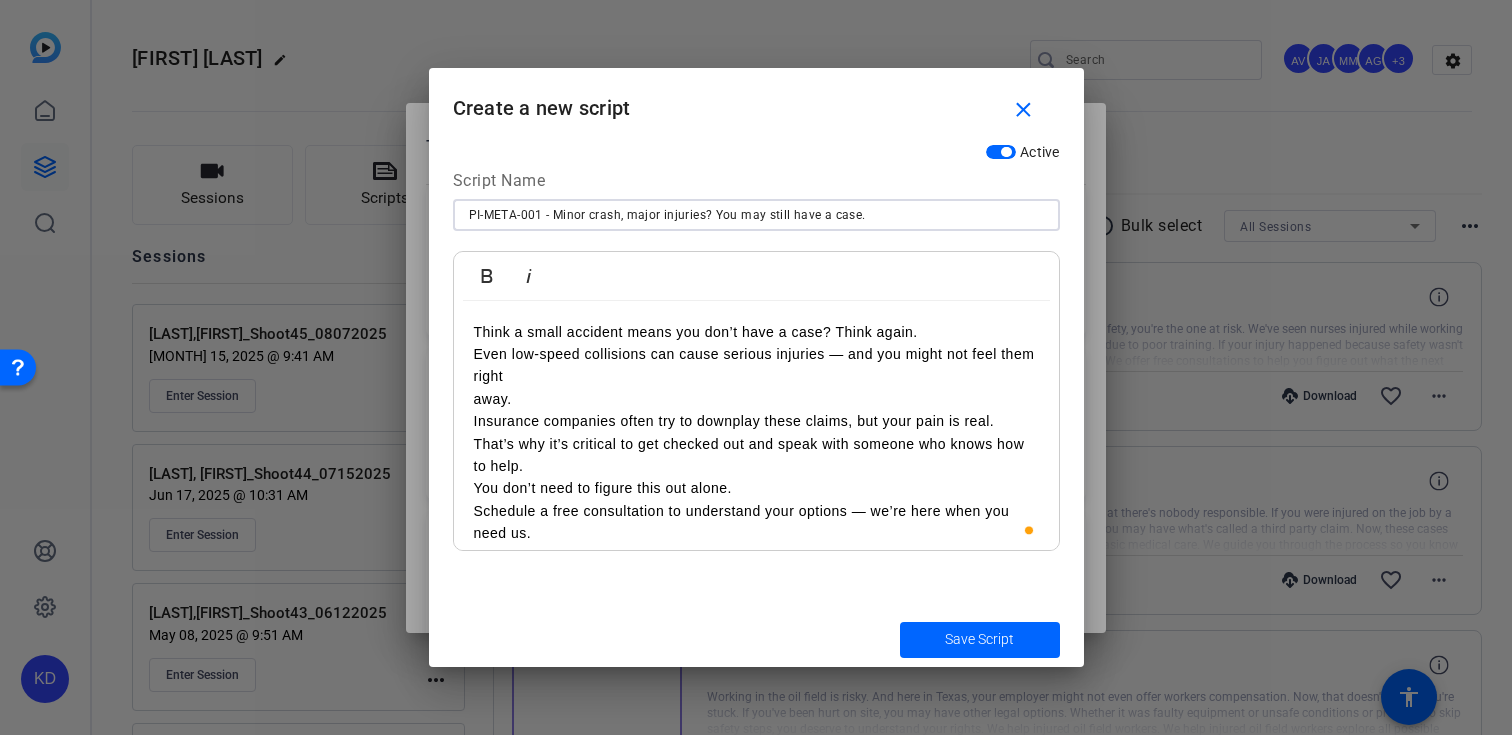 type on "PI-META-001 - Minor crash, major injuries? You may still have a case." 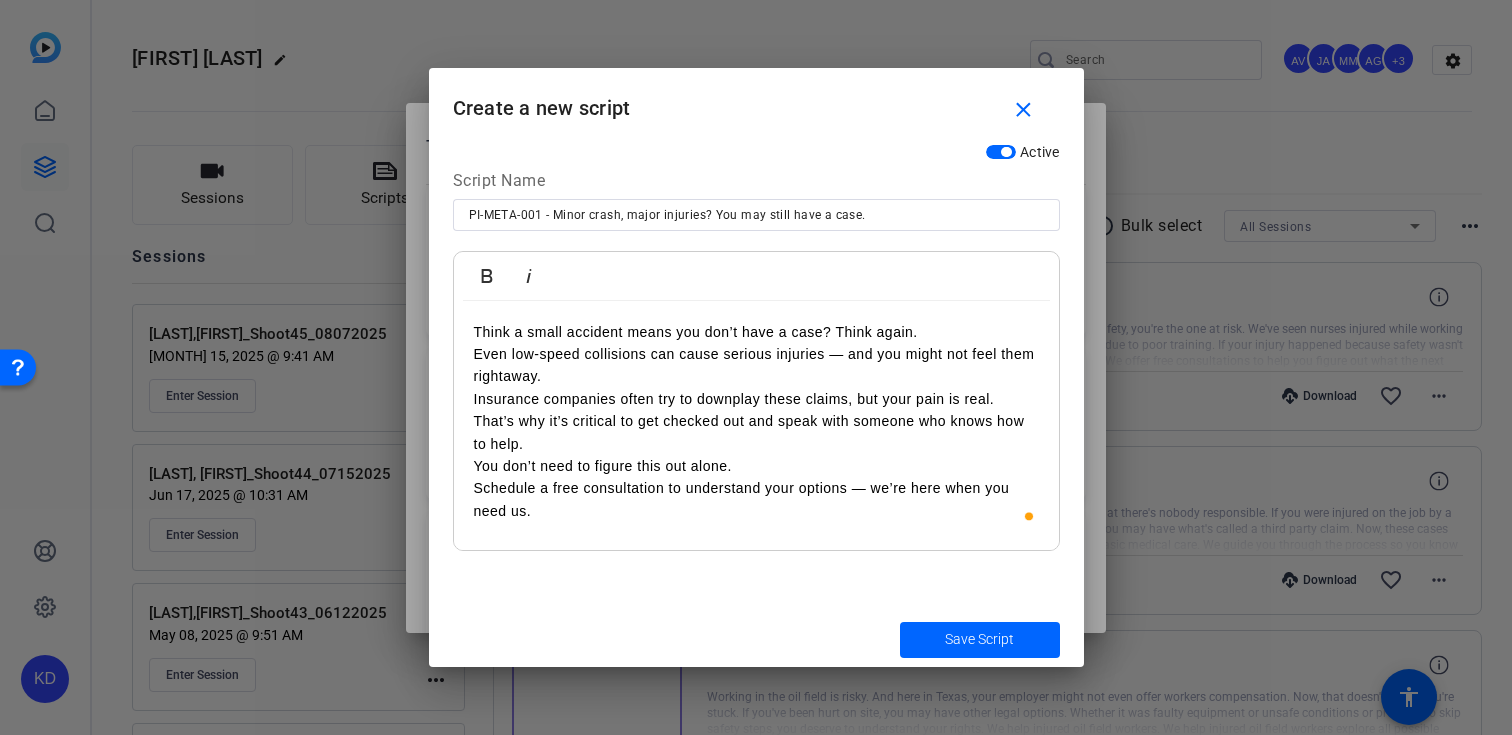 type 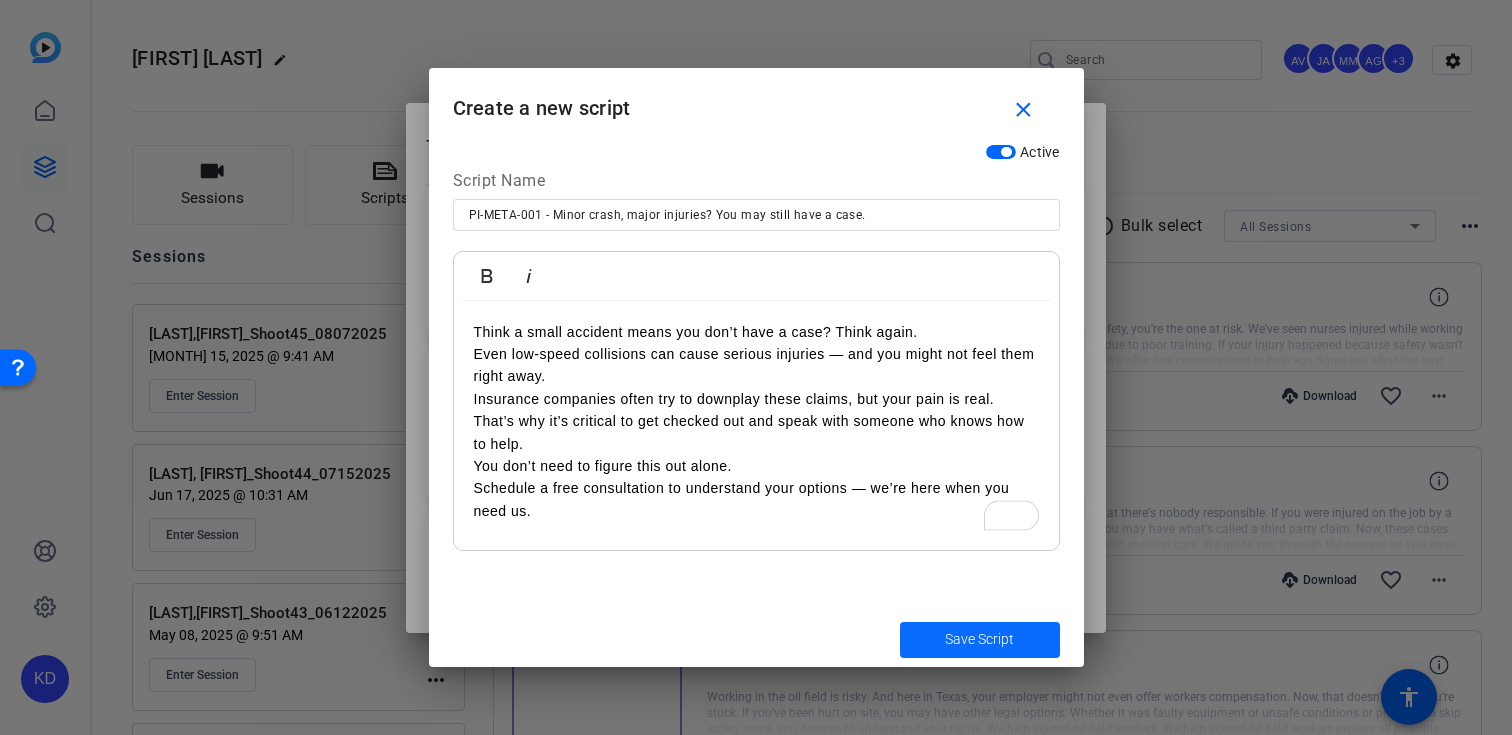 click on "Save Script" at bounding box center (979, 639) 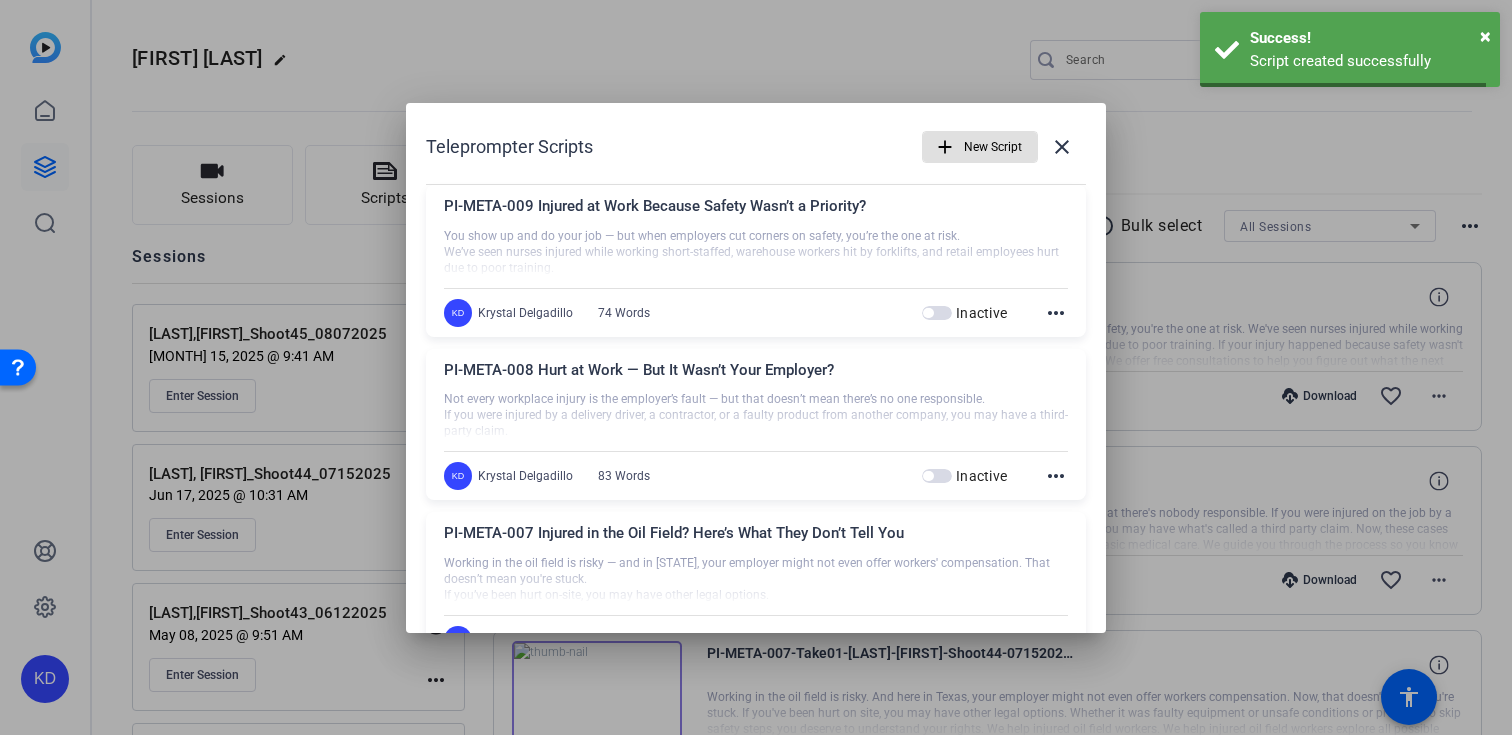 click on "New Script" at bounding box center [993, 147] 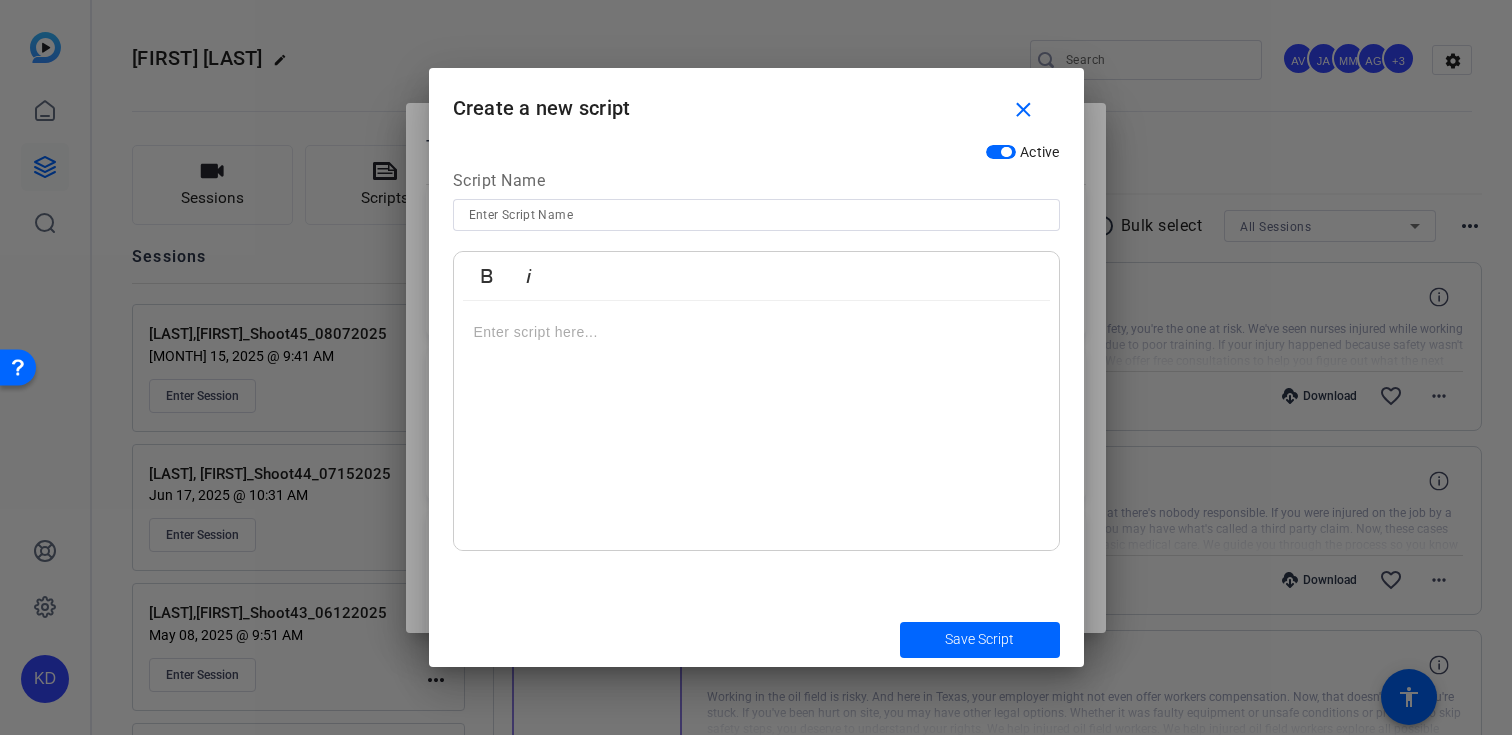 click at bounding box center [756, 215] 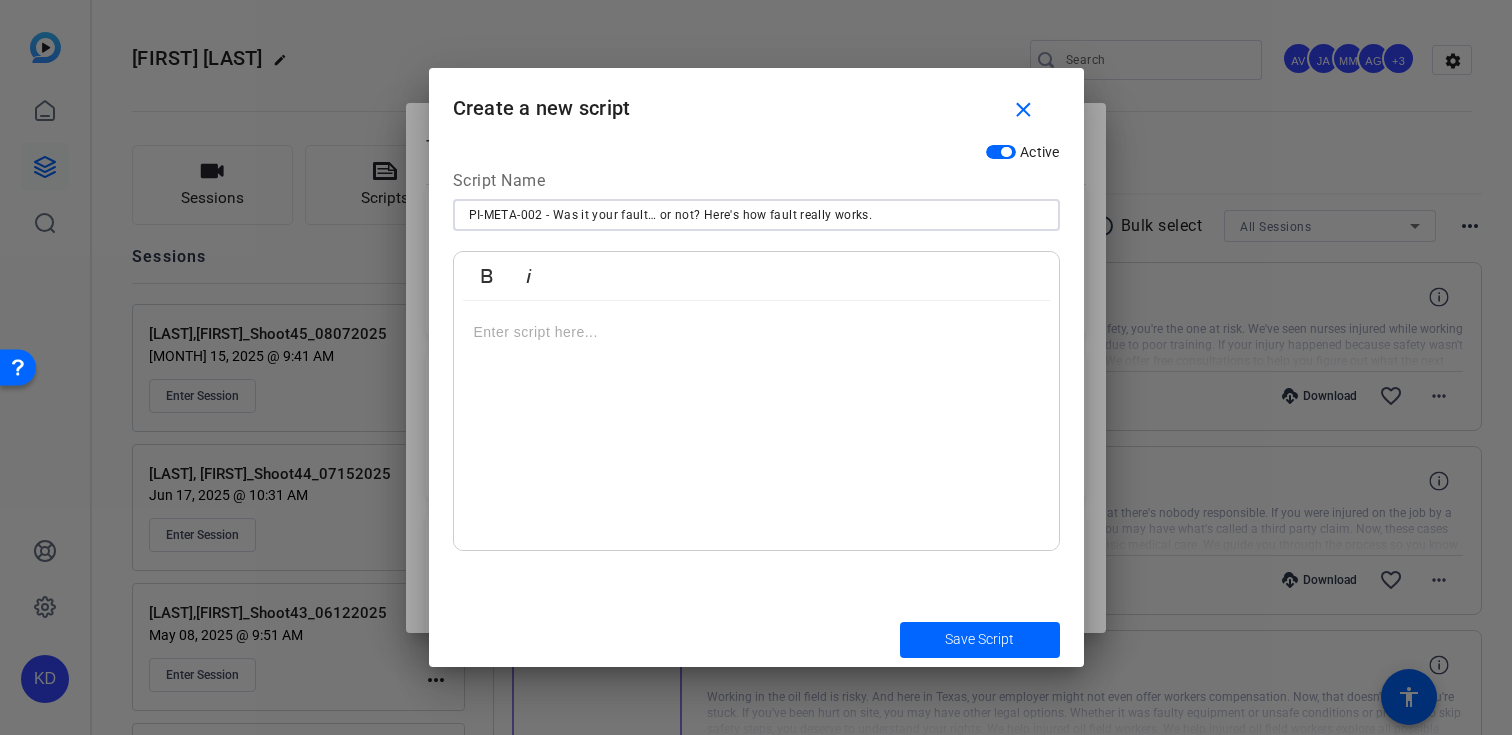 type on "PI-META-002 - Was it your fault… or not? Here's how fault really works." 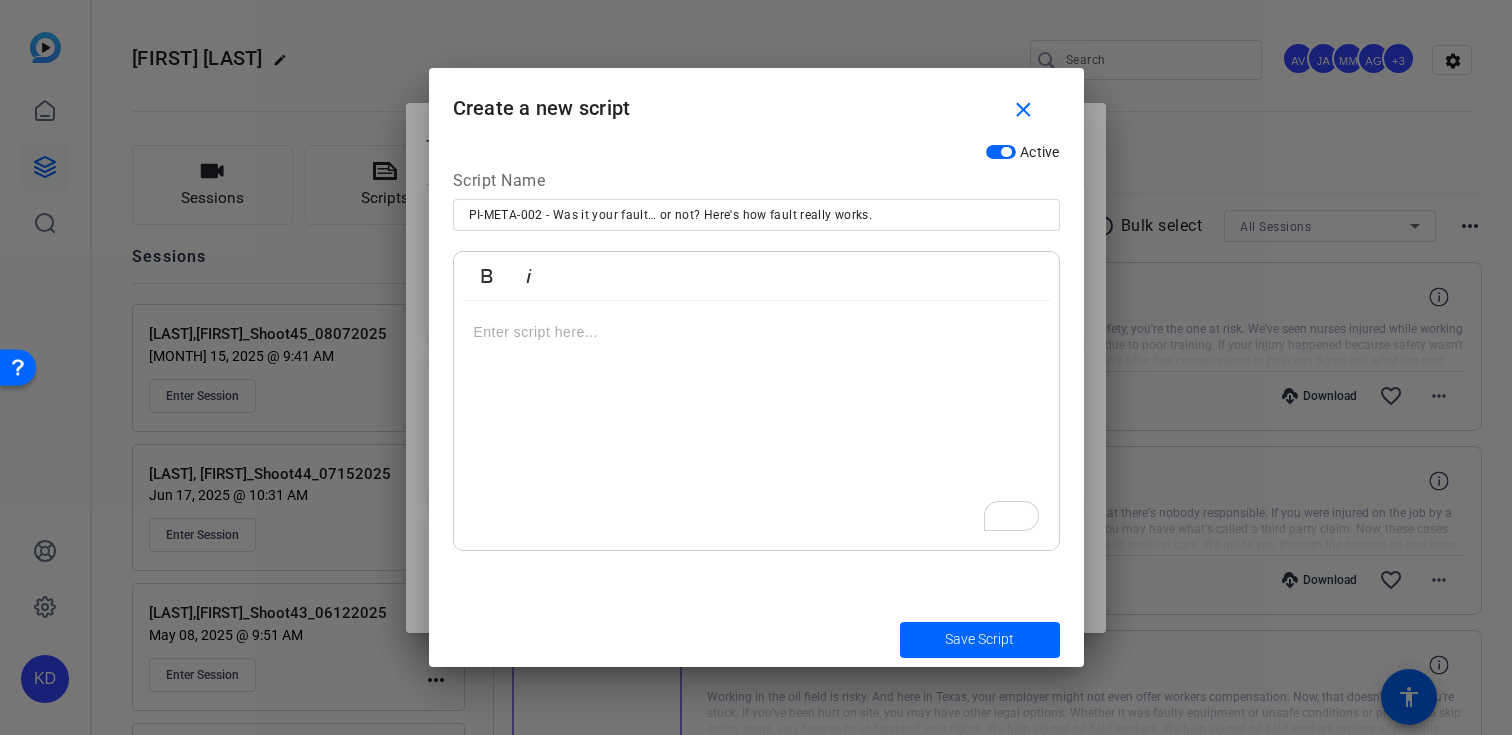 click at bounding box center (756, 426) 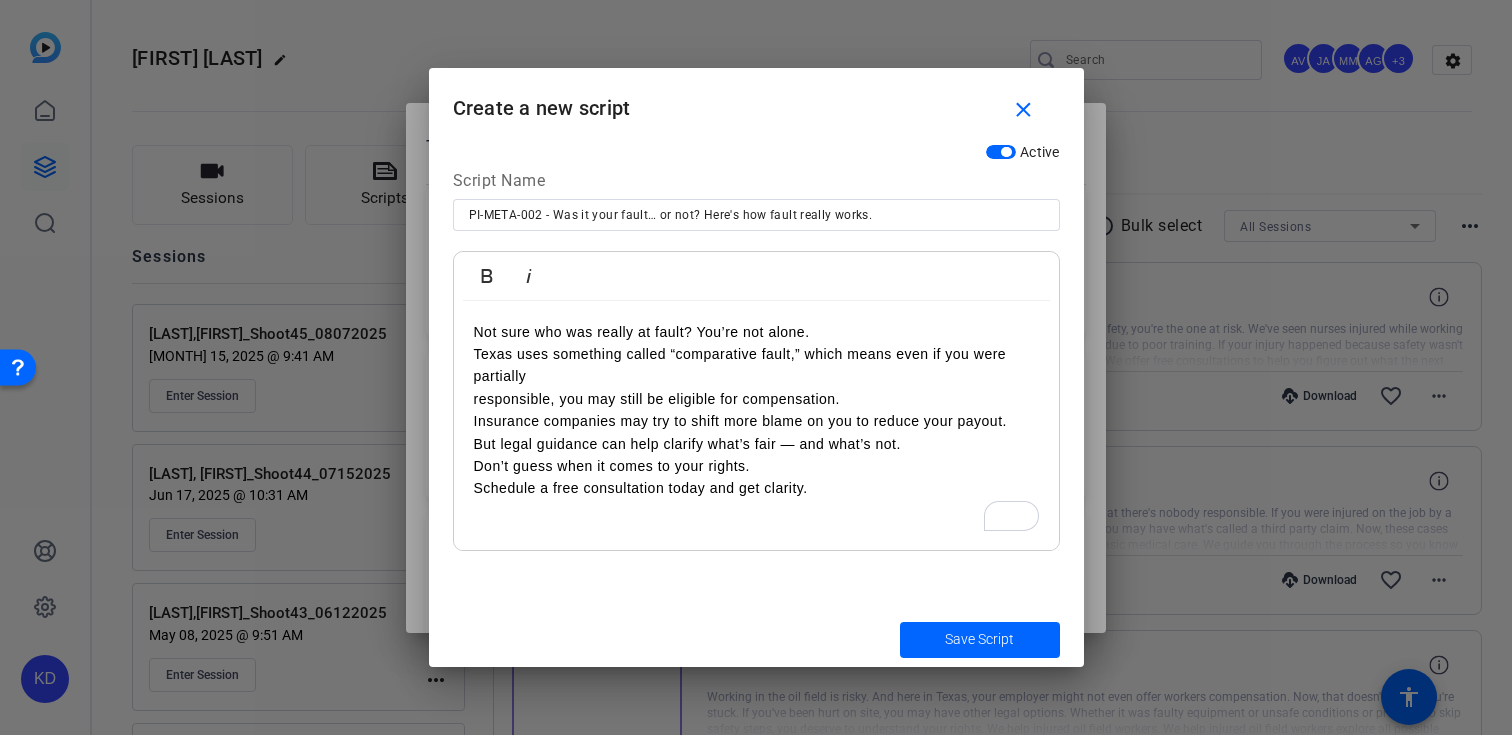 scroll, scrollTop: 7371, scrollLeft: 3, axis: both 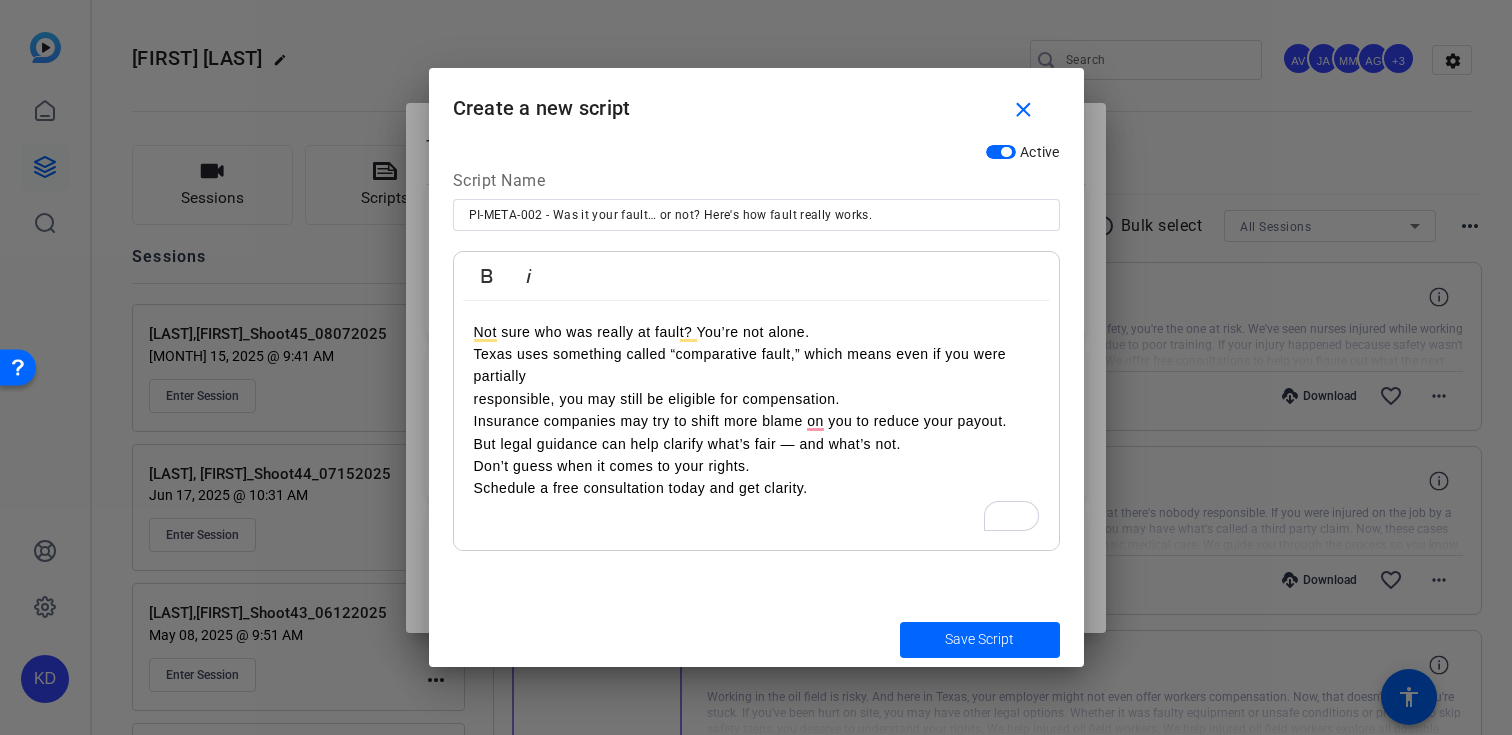 click on "Not sure who was really at fault? You’re not alone. [STATE] uses something called “comparative fault,” which means even if you were partially responsible, you may still be eligible for compensation. Insurance companies may try to shift more blame on you to reduce your payout. But legal guidance can help clarify what’s fair — and what’s not. Don’t guess when it comes to your rights. Schedule a free consultation today and get clarity." at bounding box center [756, 426] 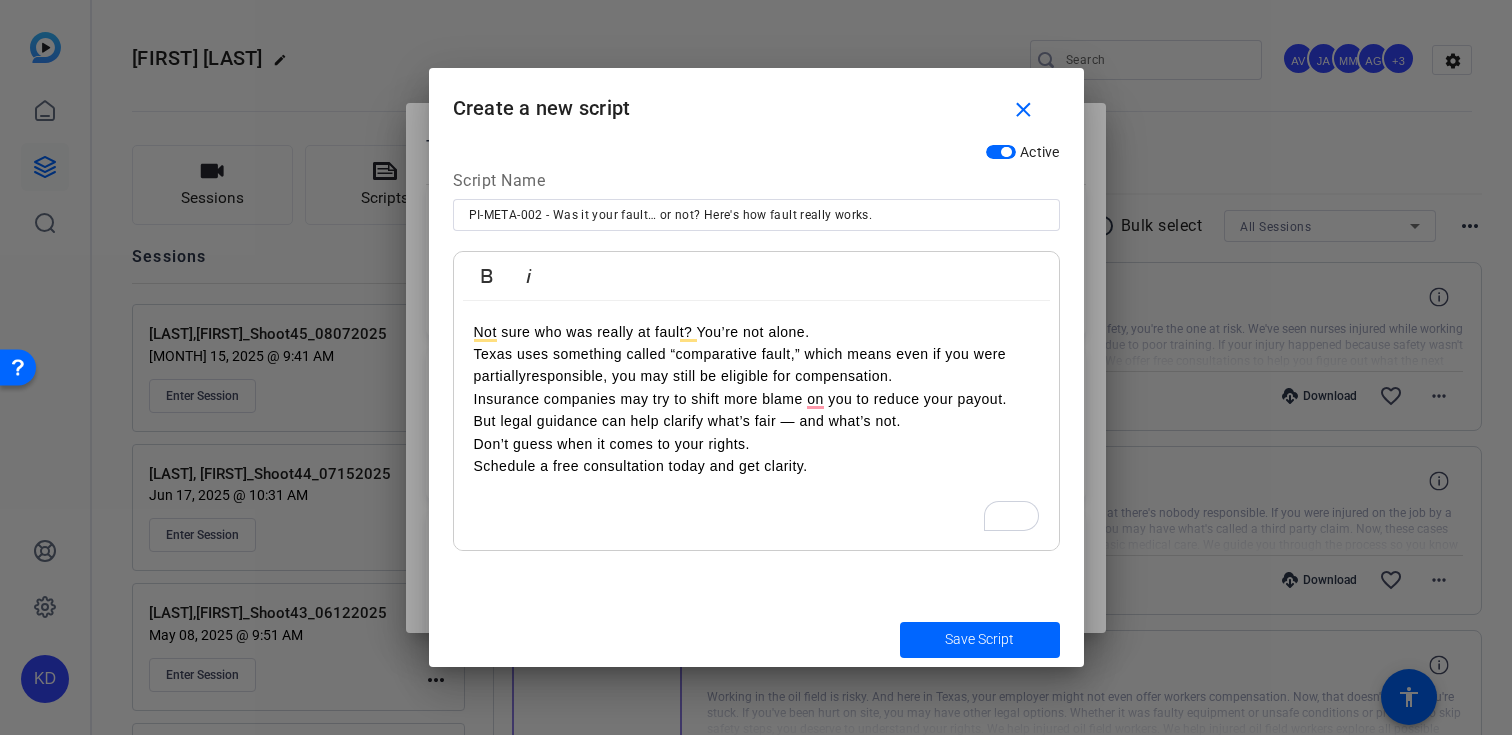 type 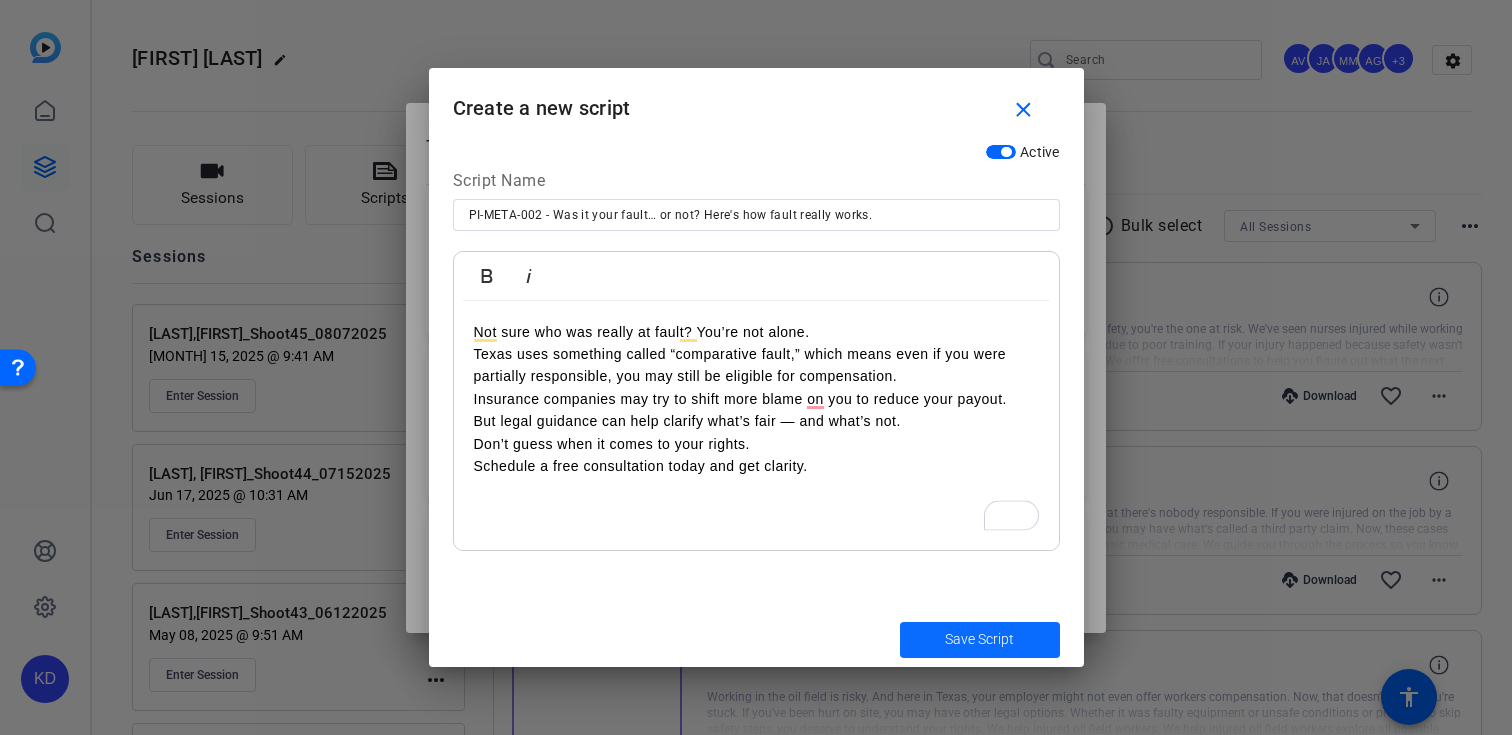 click on "Save Script" at bounding box center [979, 639] 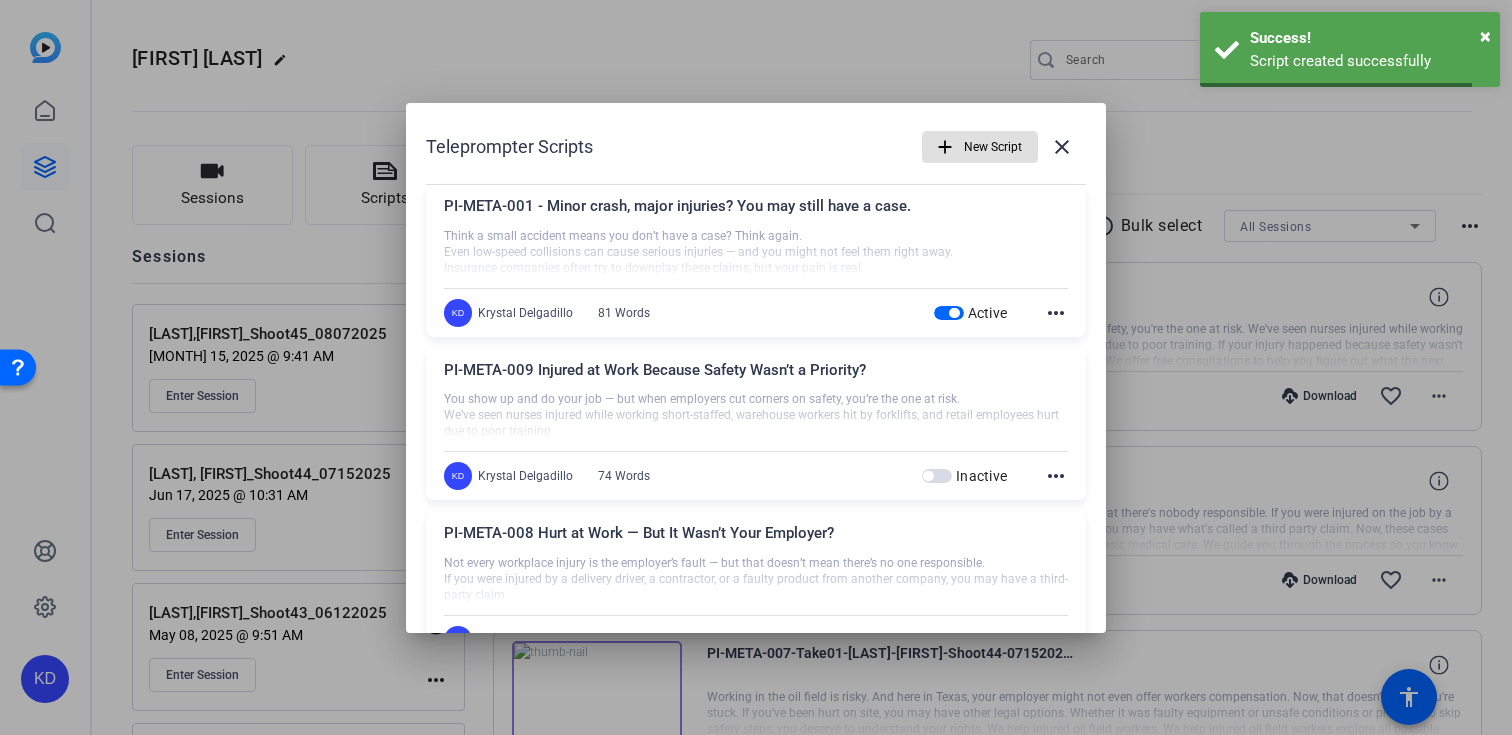 click on "New Script" at bounding box center [993, 147] 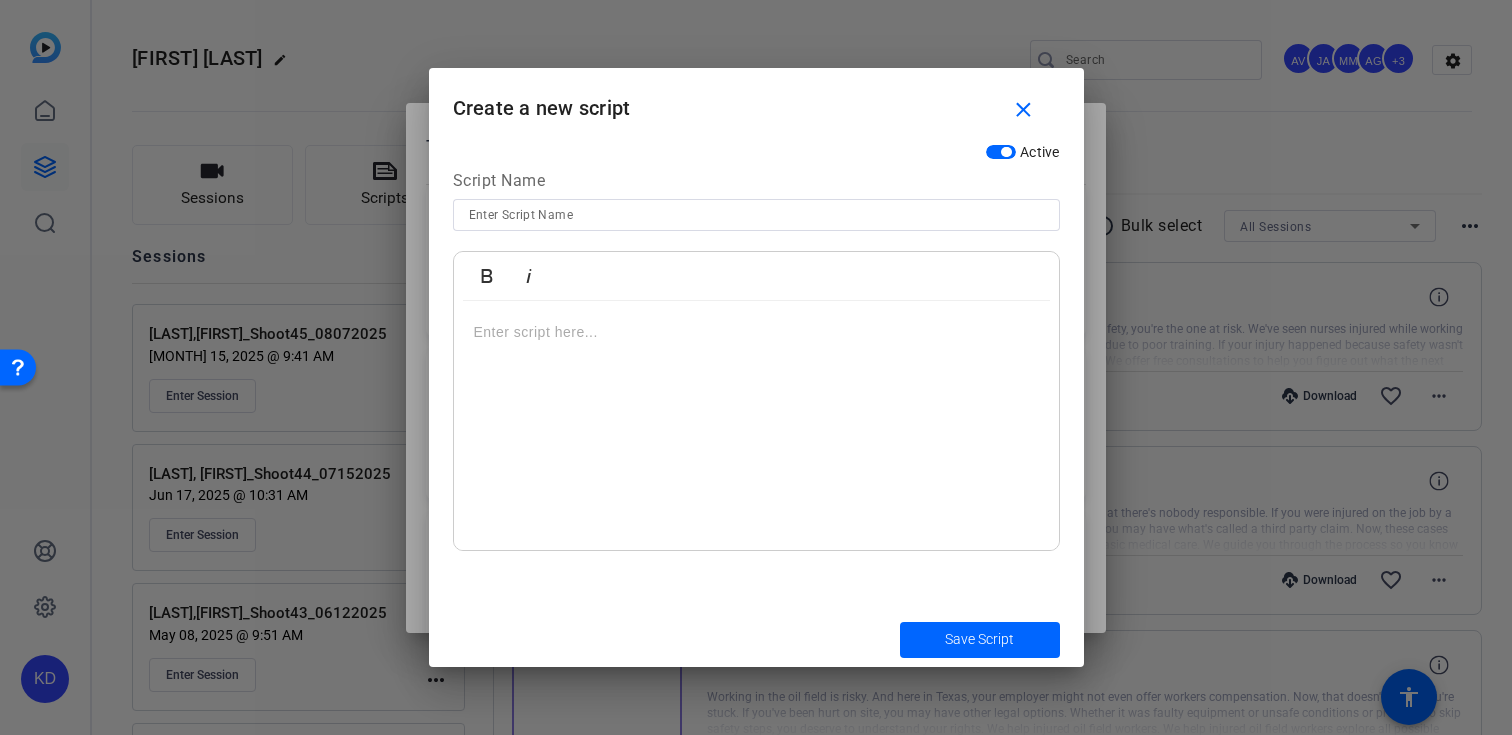 click at bounding box center (756, 242) 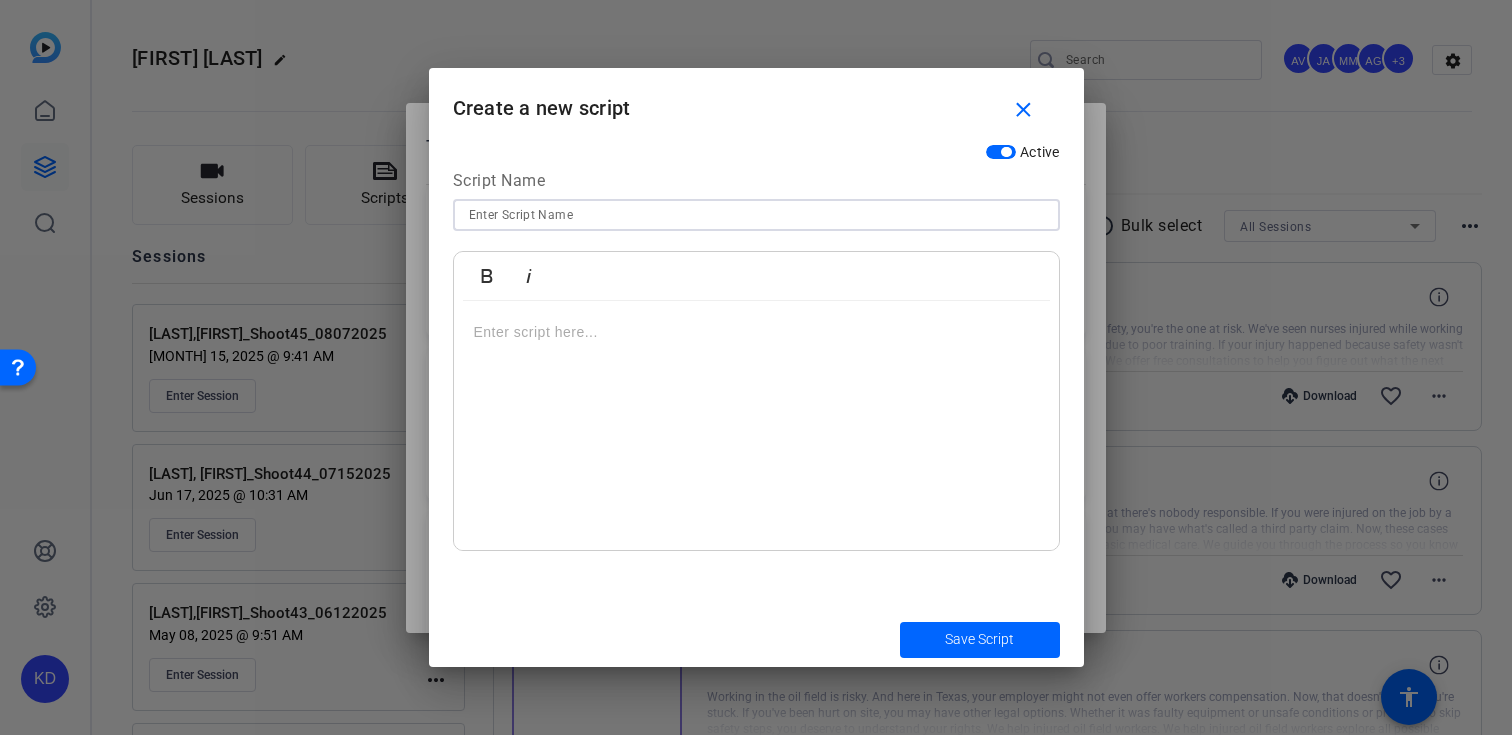 paste on "PI-META-003 - Not sure if you have a case? Here’s how to tell." 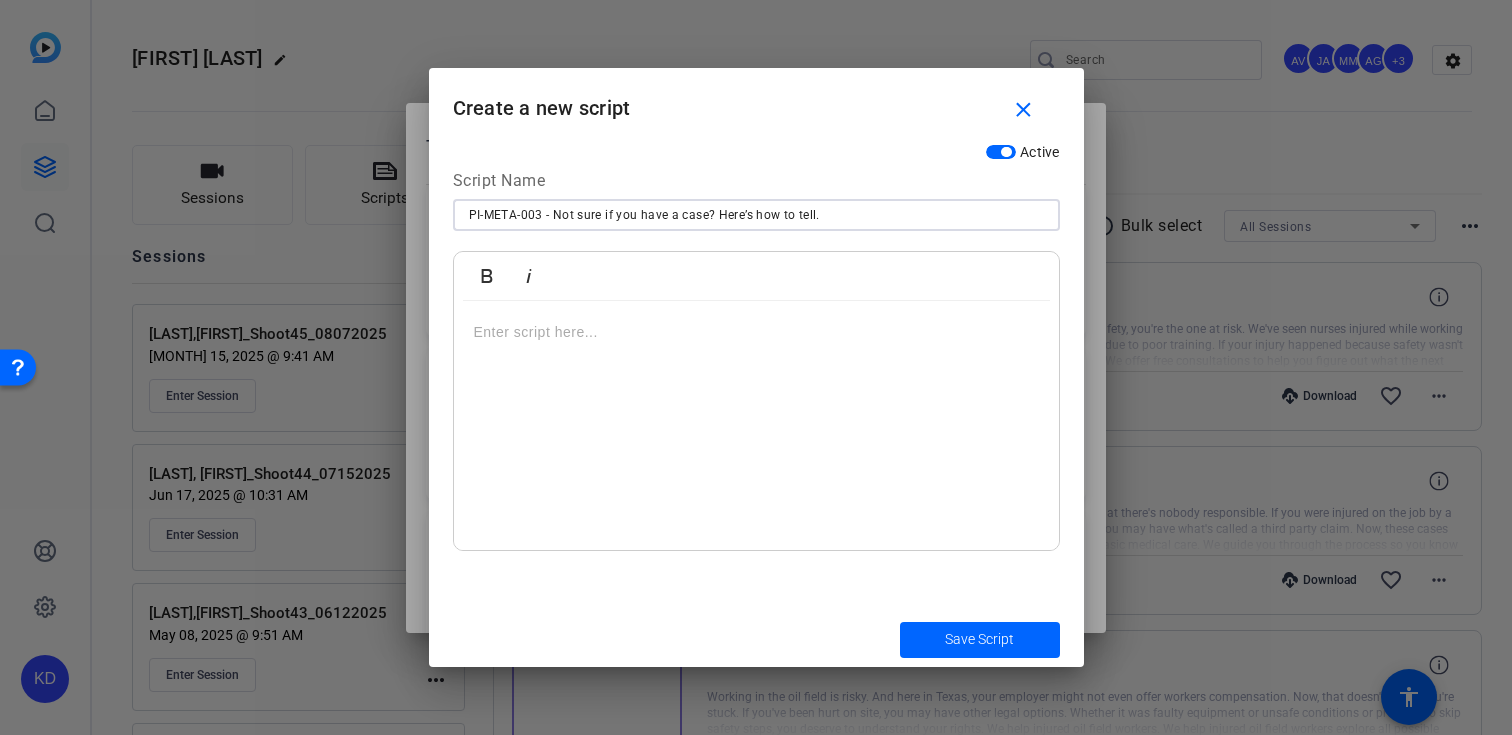 type on "PI-META-003 - Not sure if you have a case? Here’s how to tell." 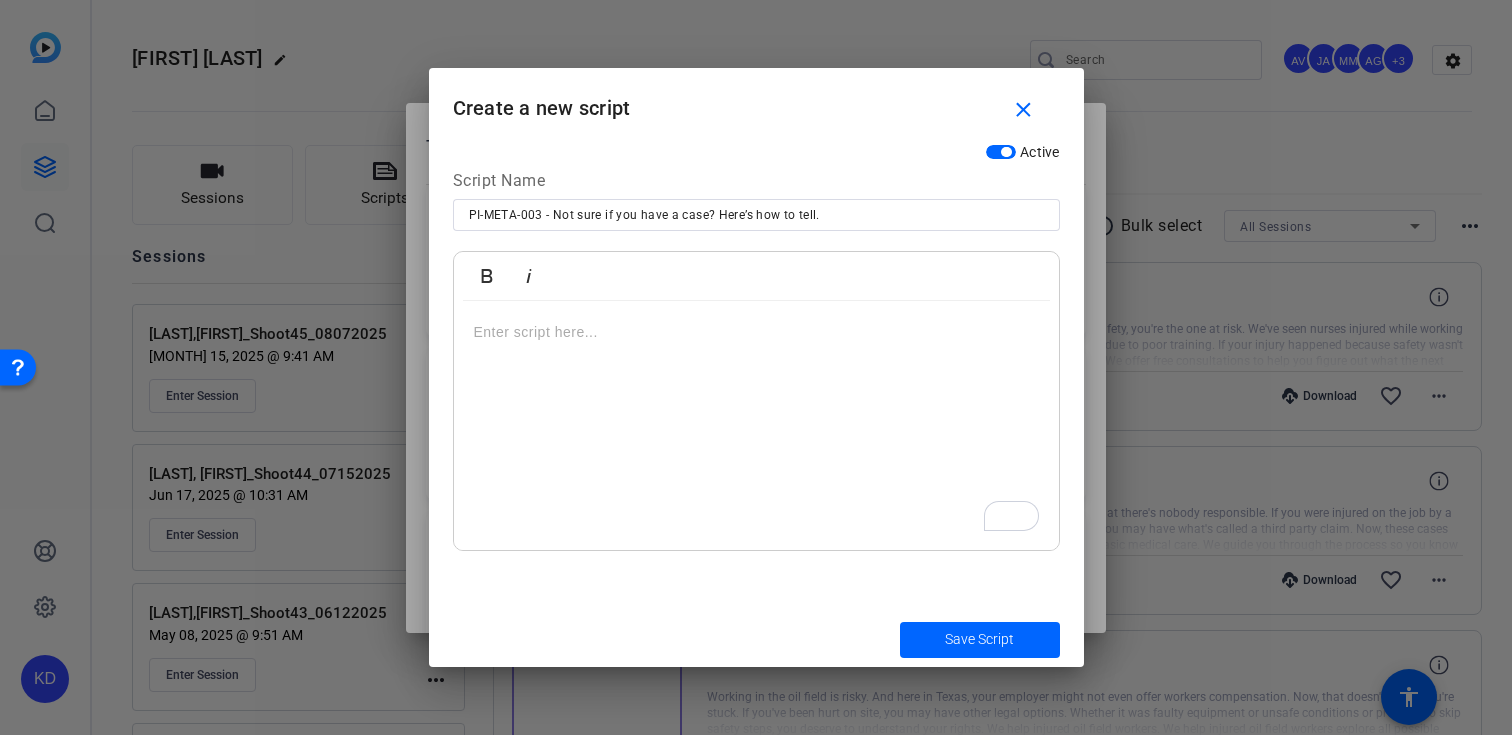 click at bounding box center [756, 332] 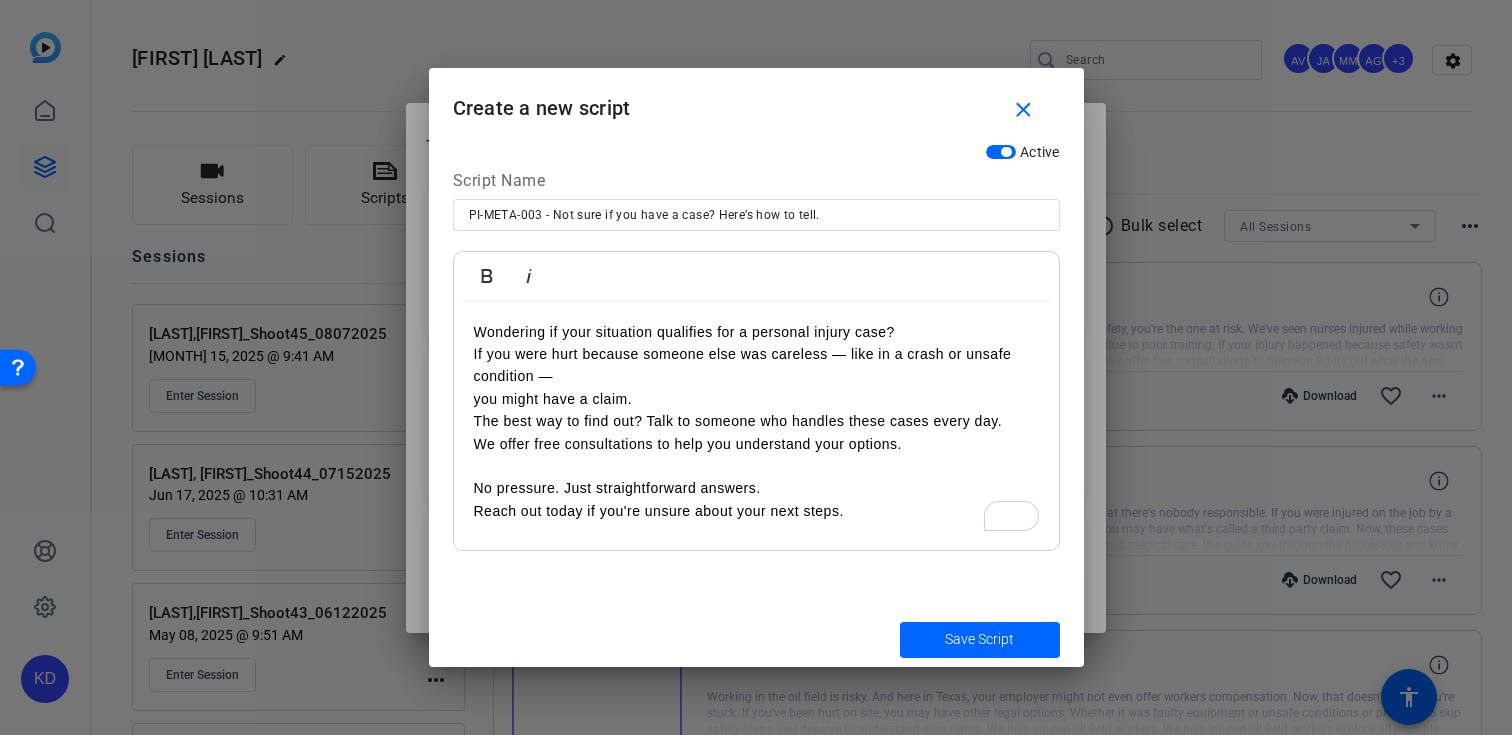 scroll, scrollTop: 7192, scrollLeft: 3, axis: both 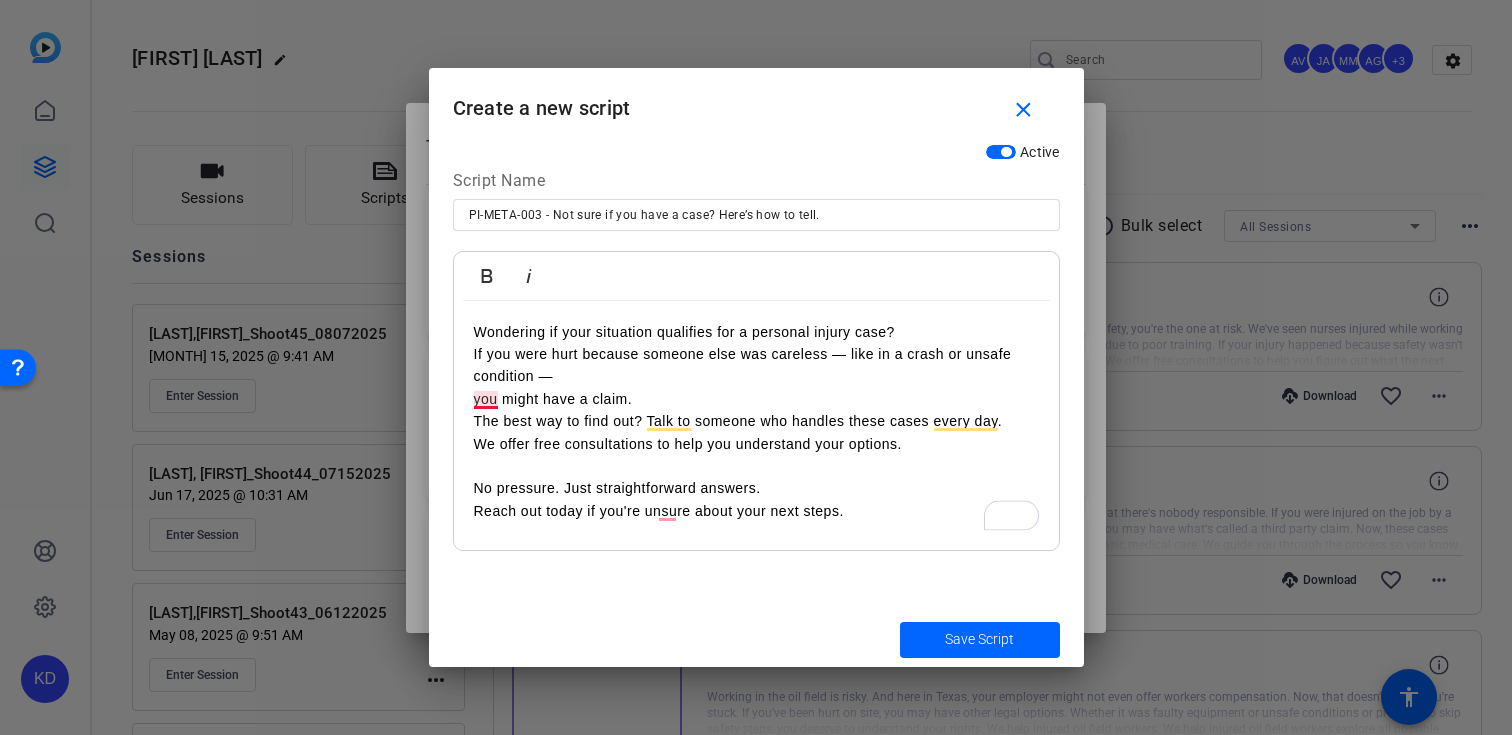 click on "you might have a claim." at bounding box center [756, 399] 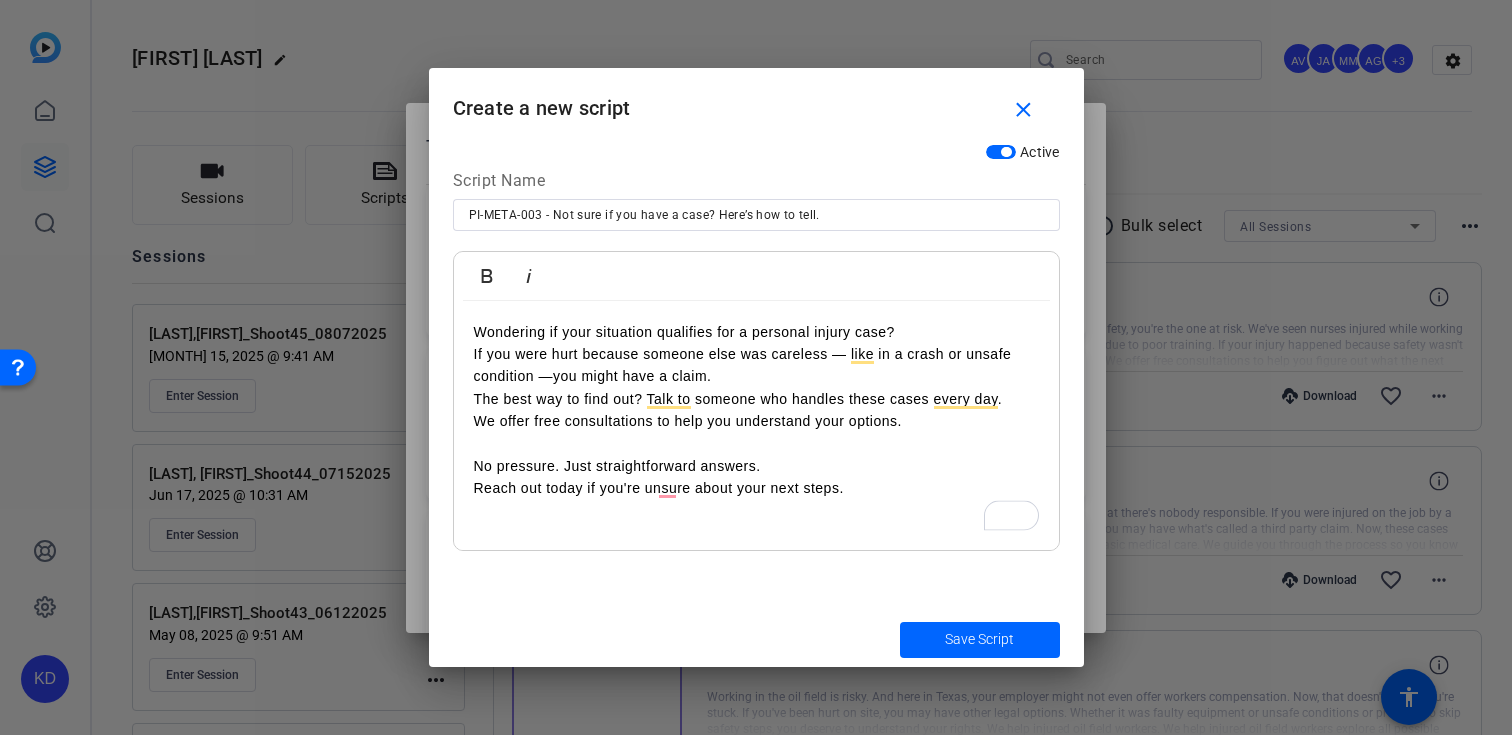 type 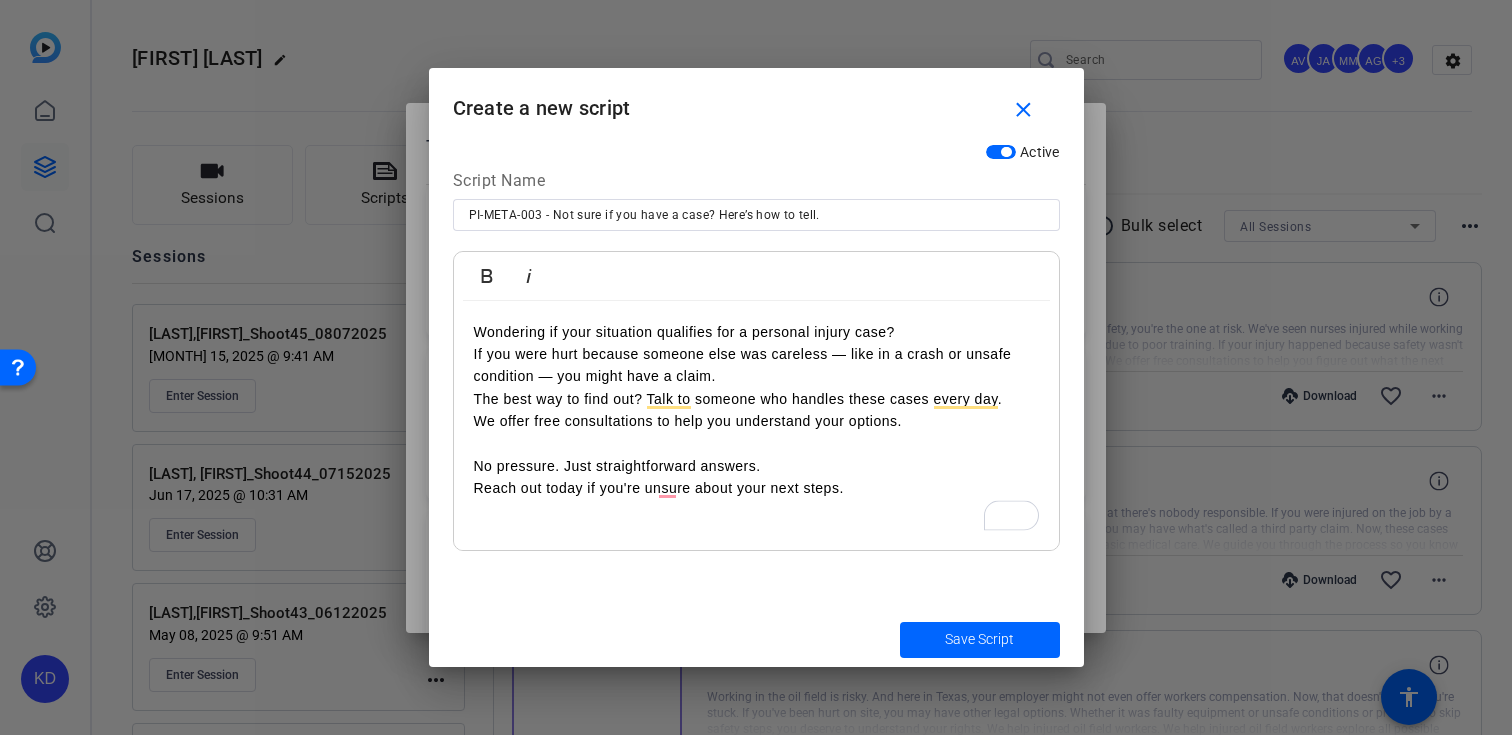 click on "No pressure. Just straightforward answers." at bounding box center [756, 466] 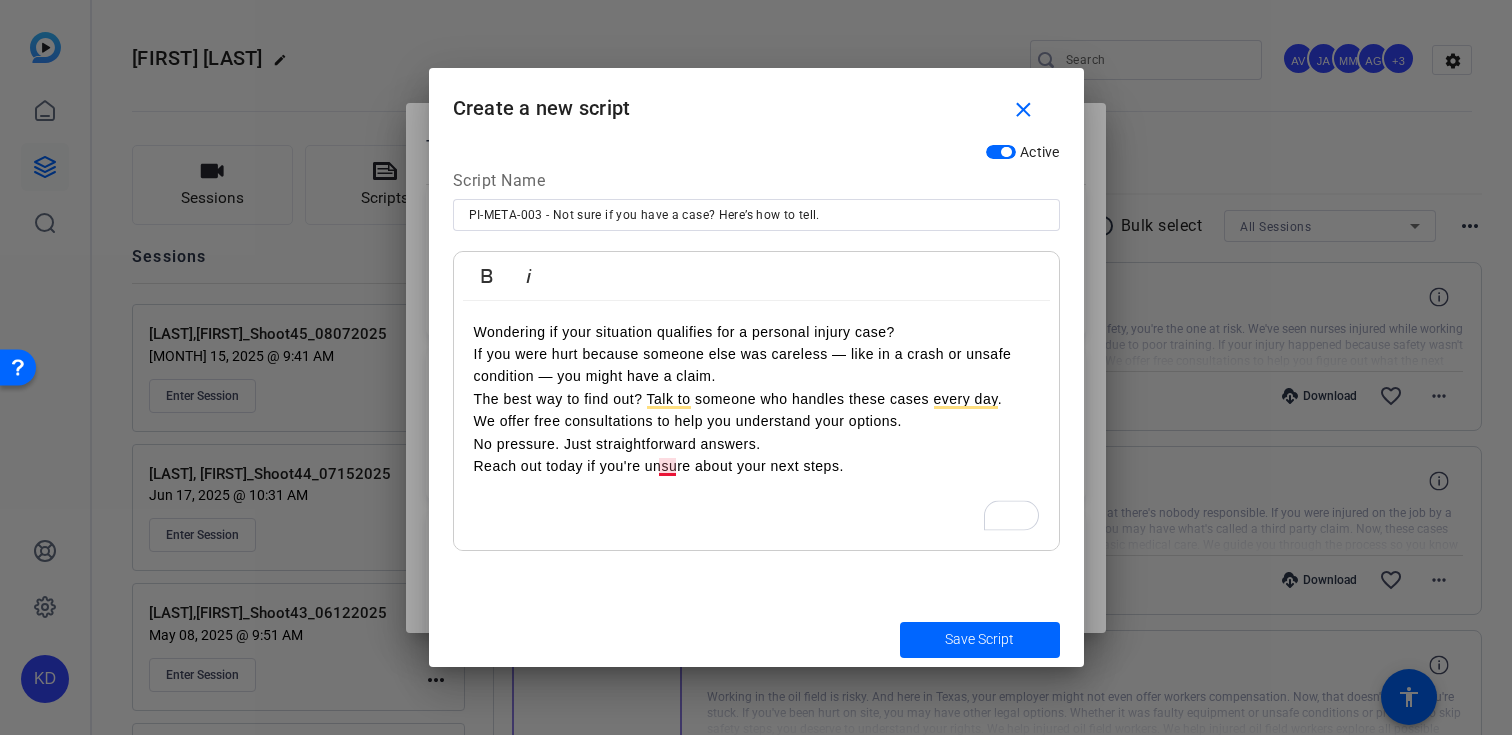drag, startPoint x: 662, startPoint y: 464, endPoint x: 663, endPoint y: 475, distance: 11.045361 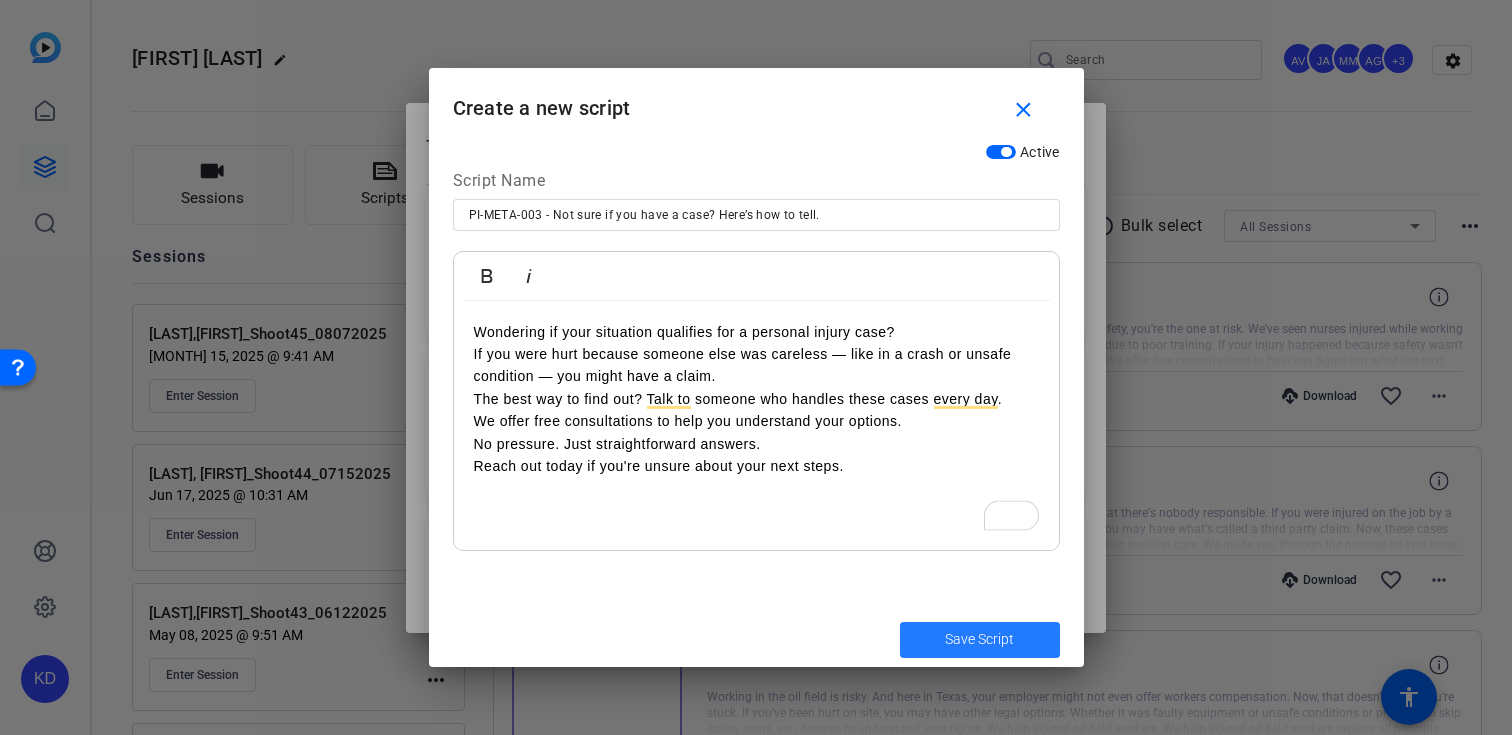 click on "Save Script" at bounding box center [979, 639] 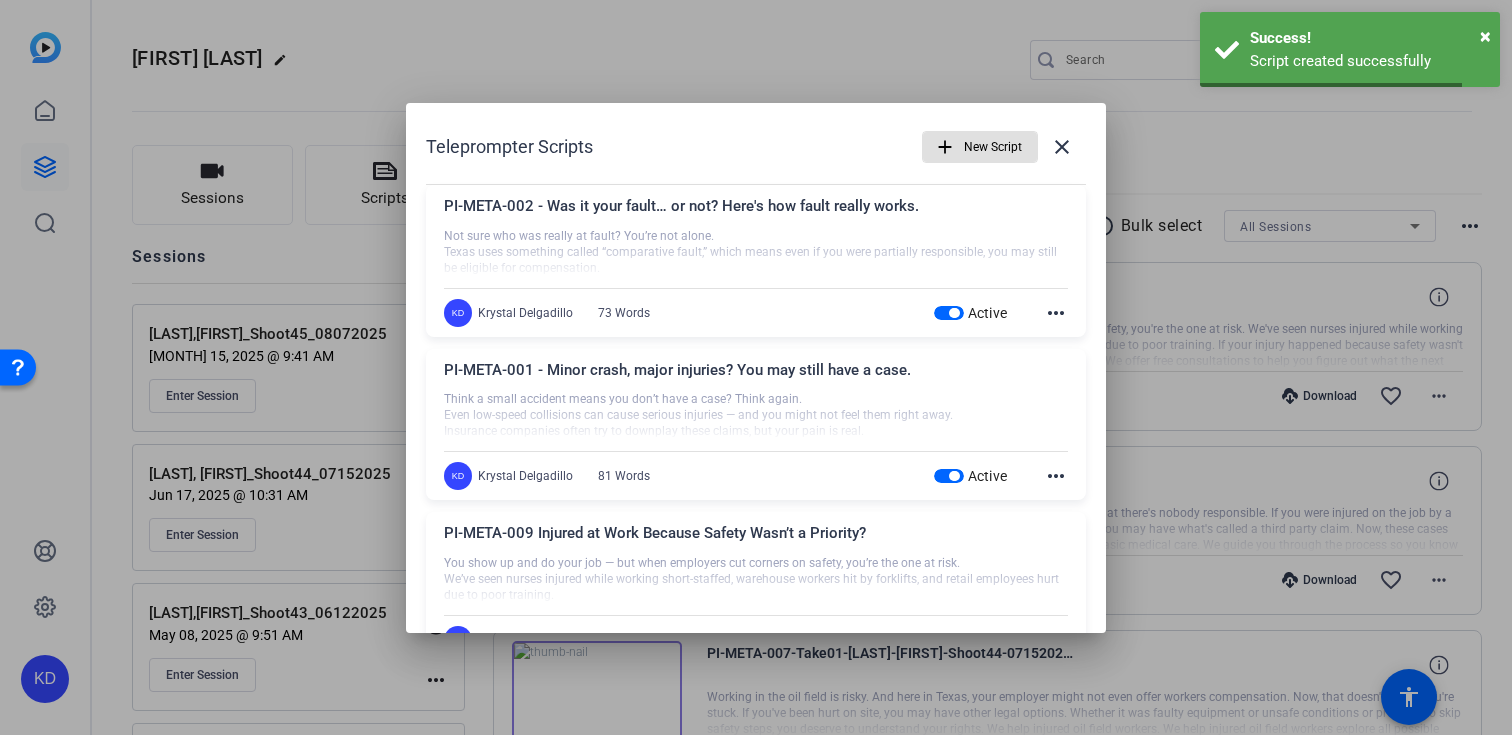 click on "New Script" at bounding box center [993, 147] 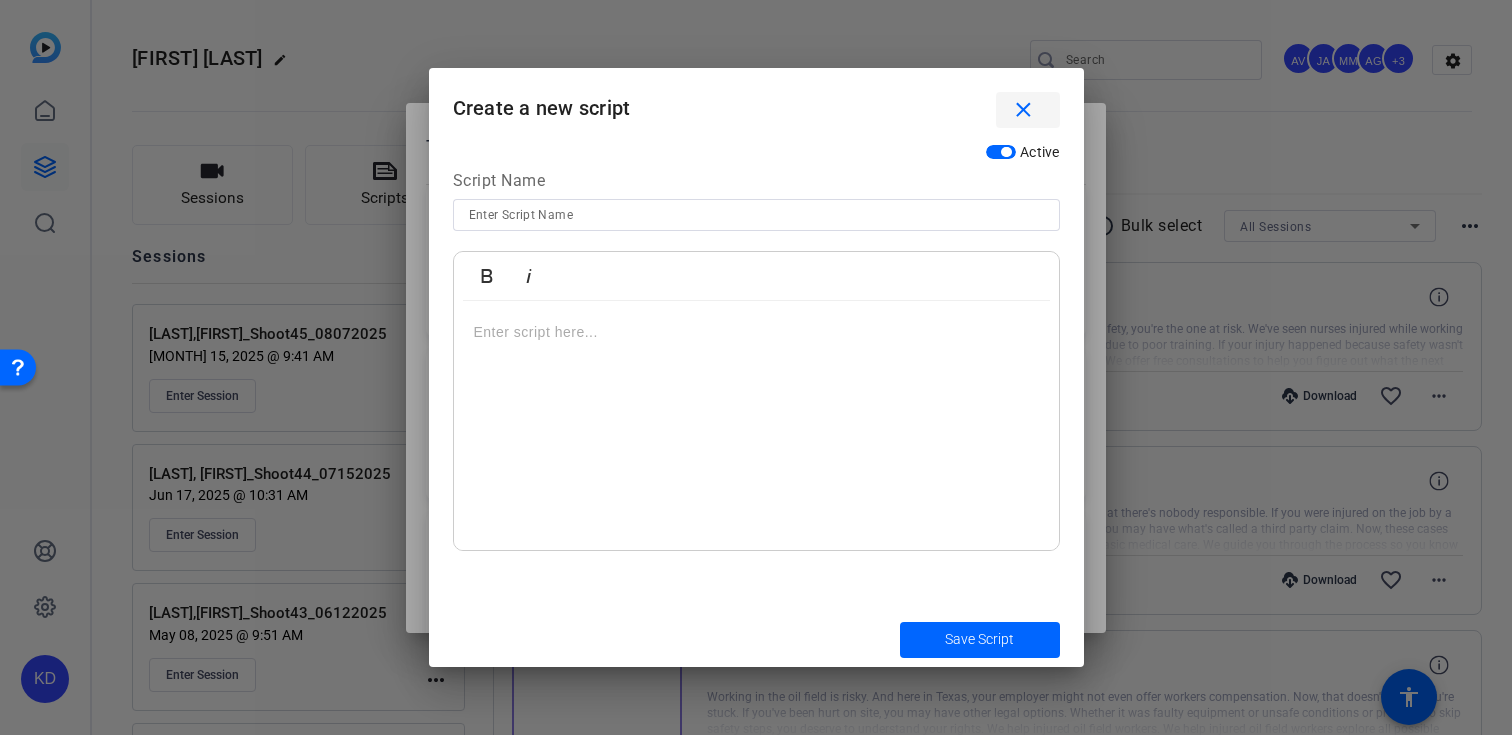 click on "close" at bounding box center [1023, 110] 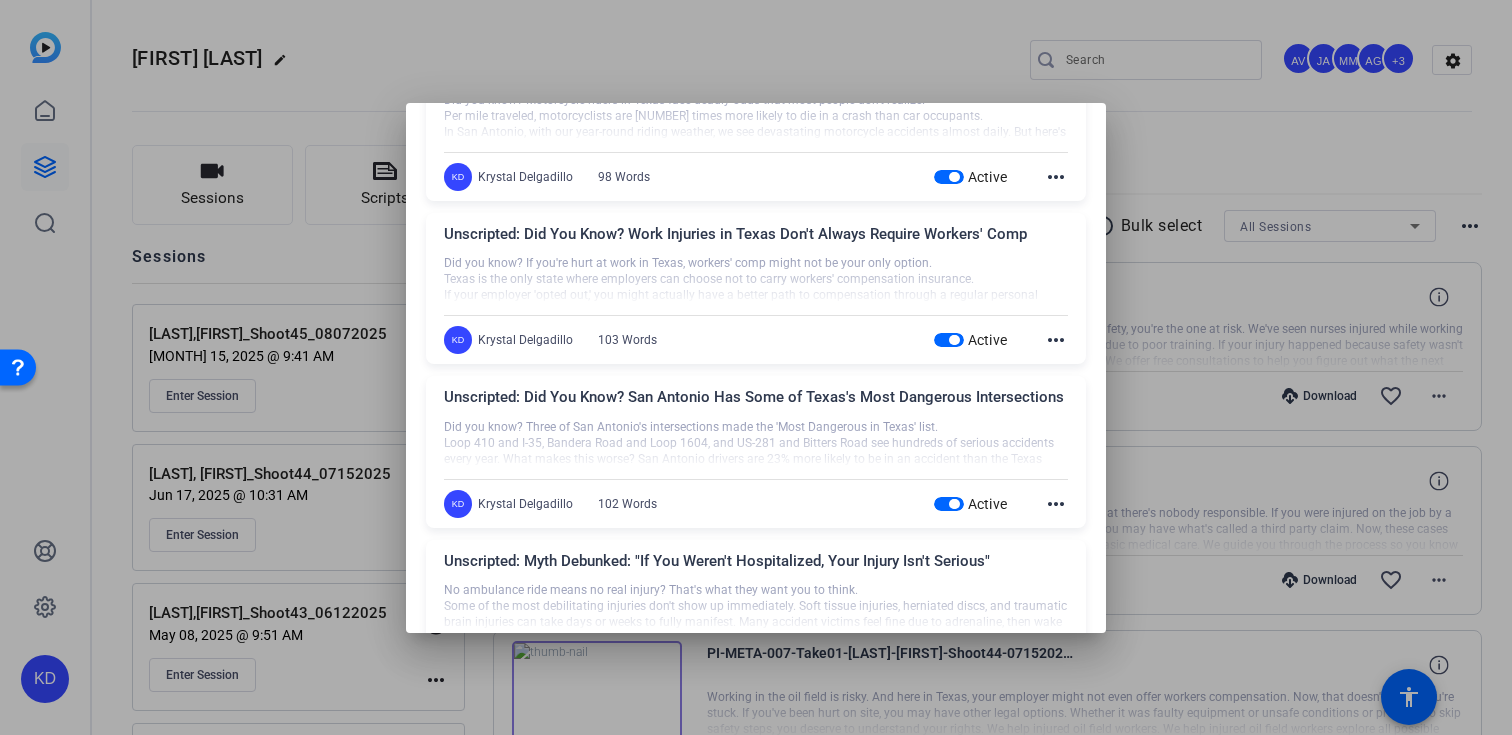 scroll, scrollTop: 1637, scrollLeft: 0, axis: vertical 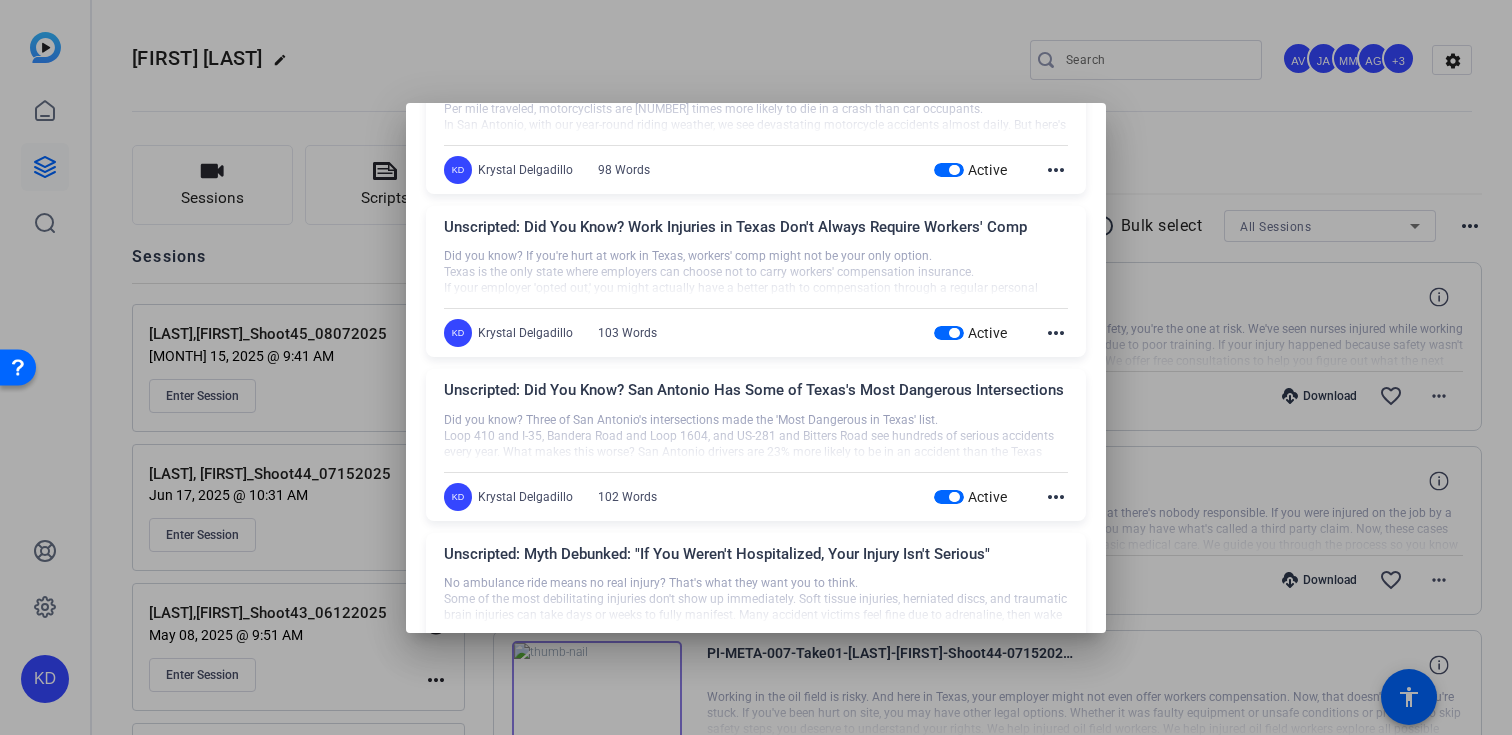 click at bounding box center (756, 367) 